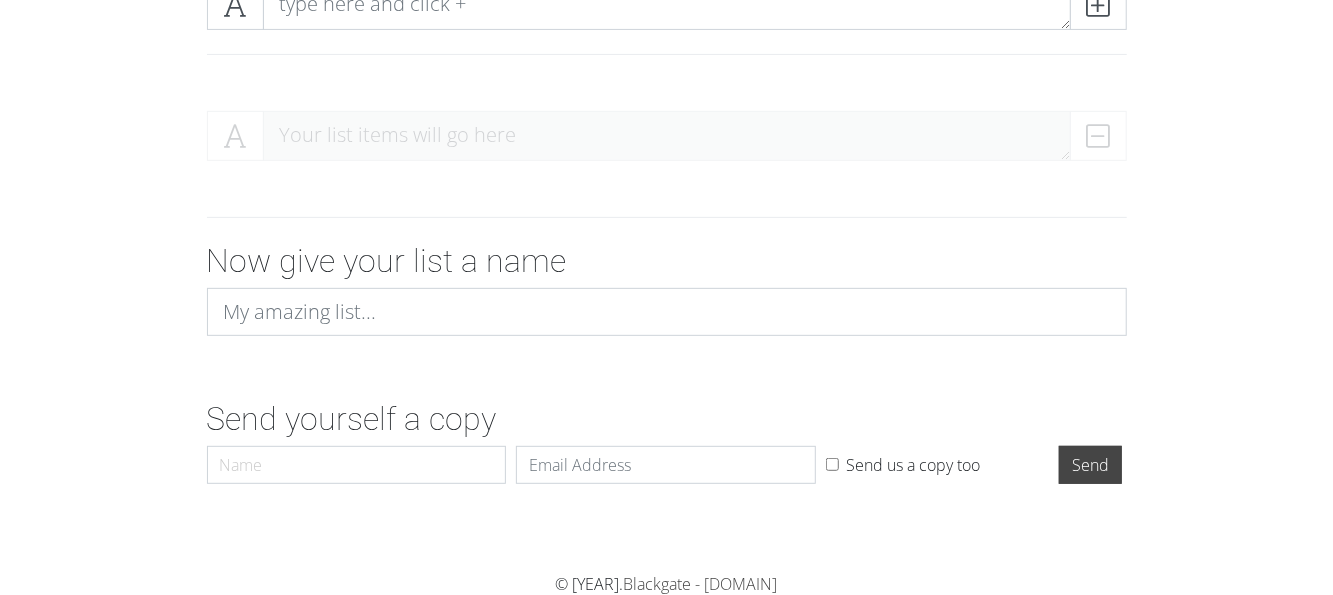 scroll, scrollTop: 124, scrollLeft: 0, axis: vertical 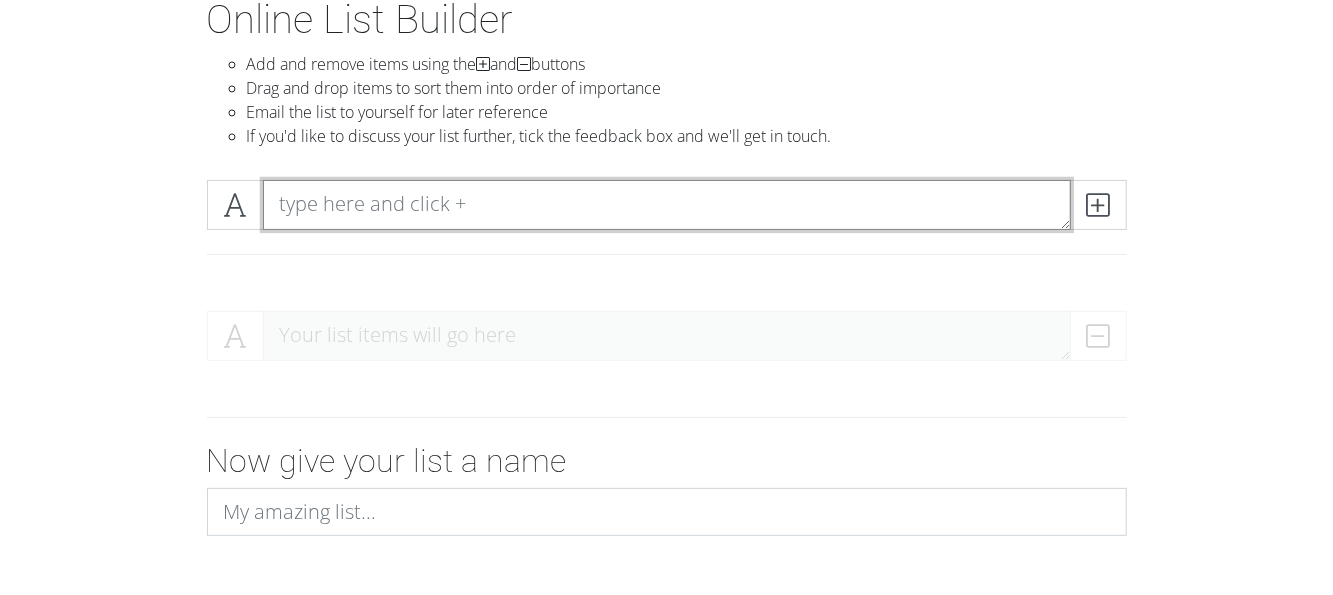 click at bounding box center [667, 205] 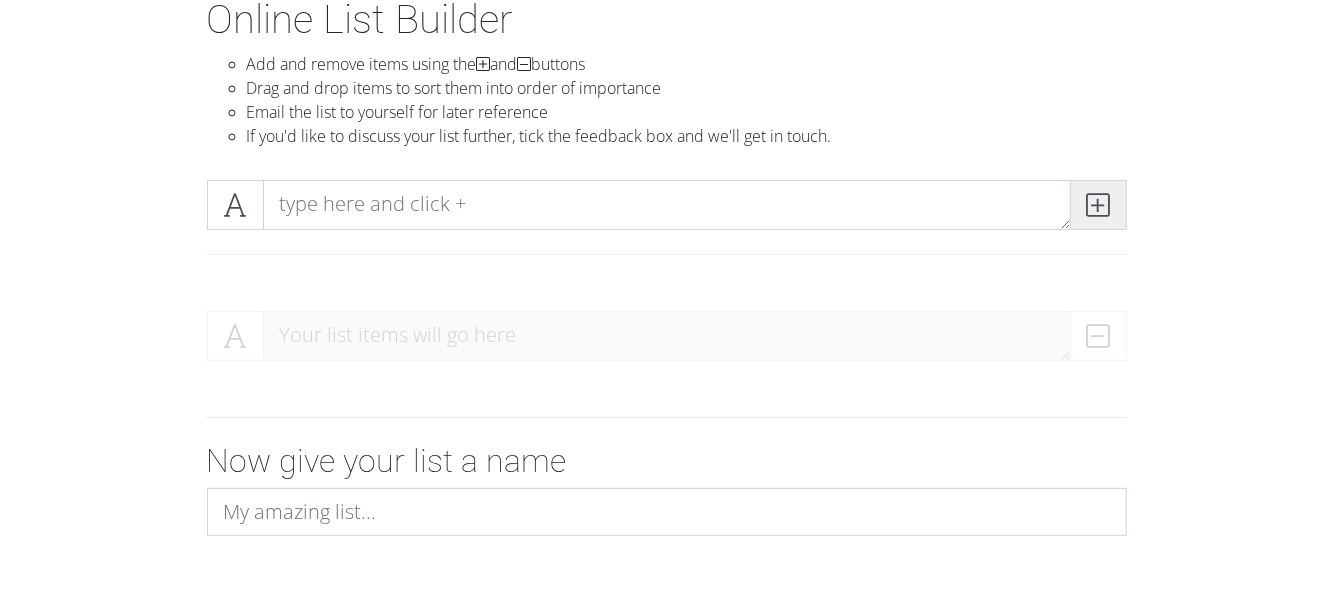 click at bounding box center (1098, 205) 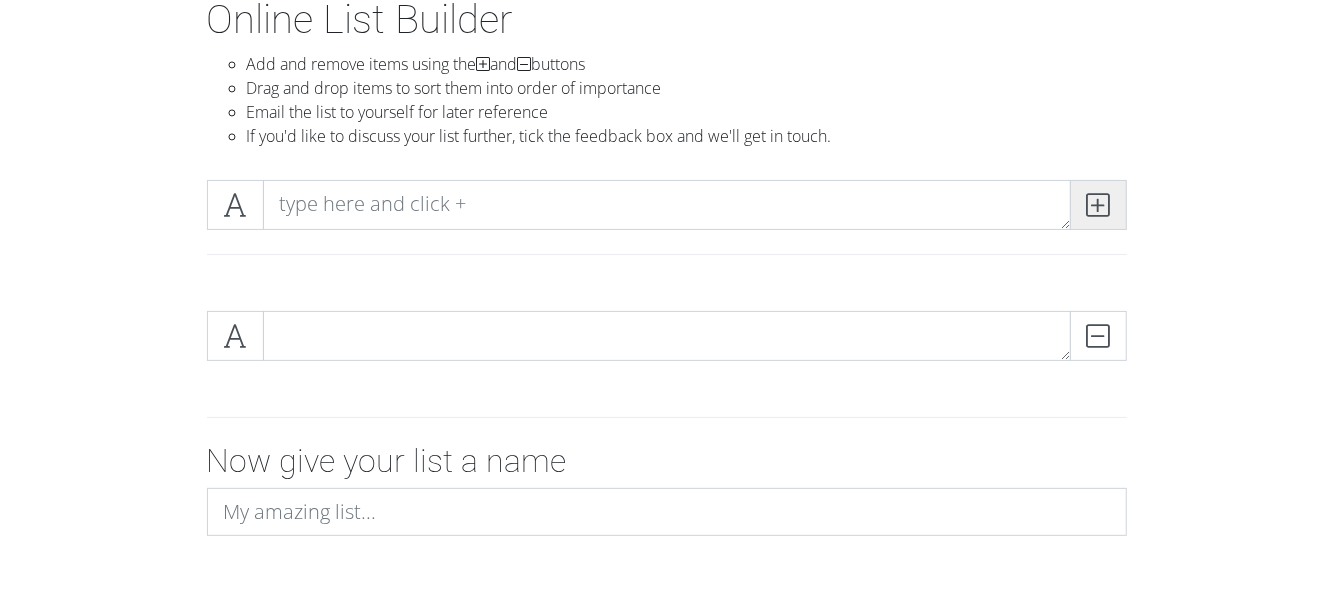 click at bounding box center (1098, 205) 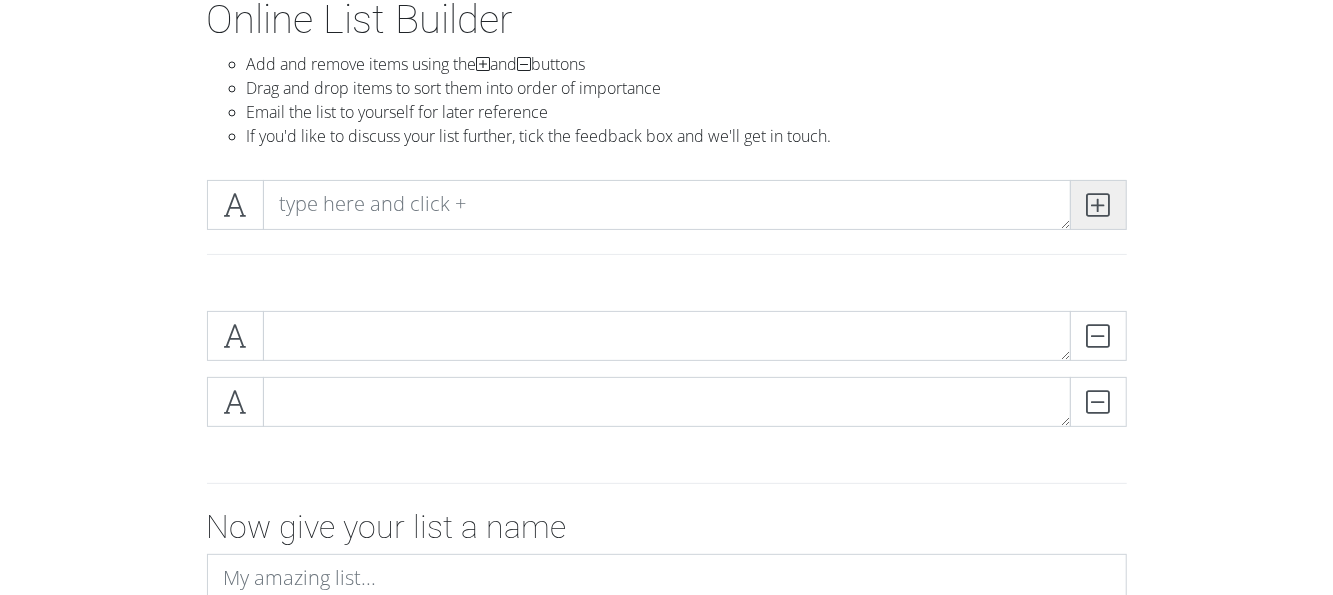 click at bounding box center [1098, 205] 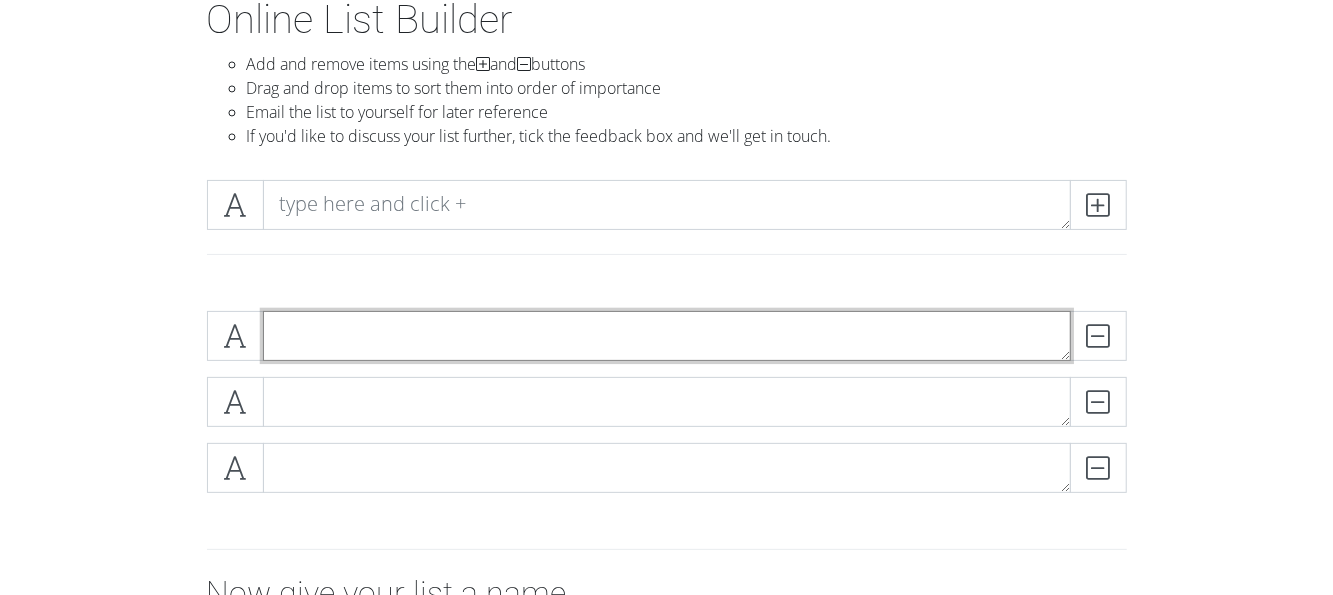 click at bounding box center (667, 336) 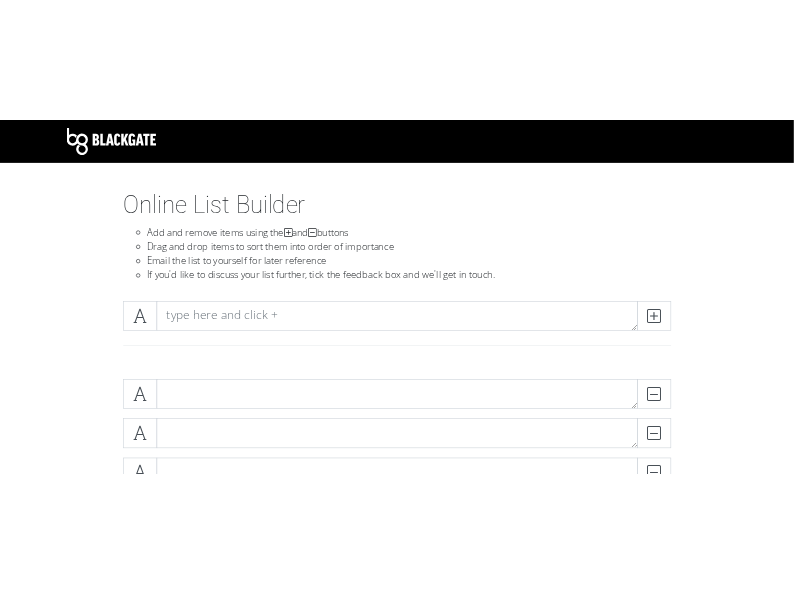scroll, scrollTop: 0, scrollLeft: 0, axis: both 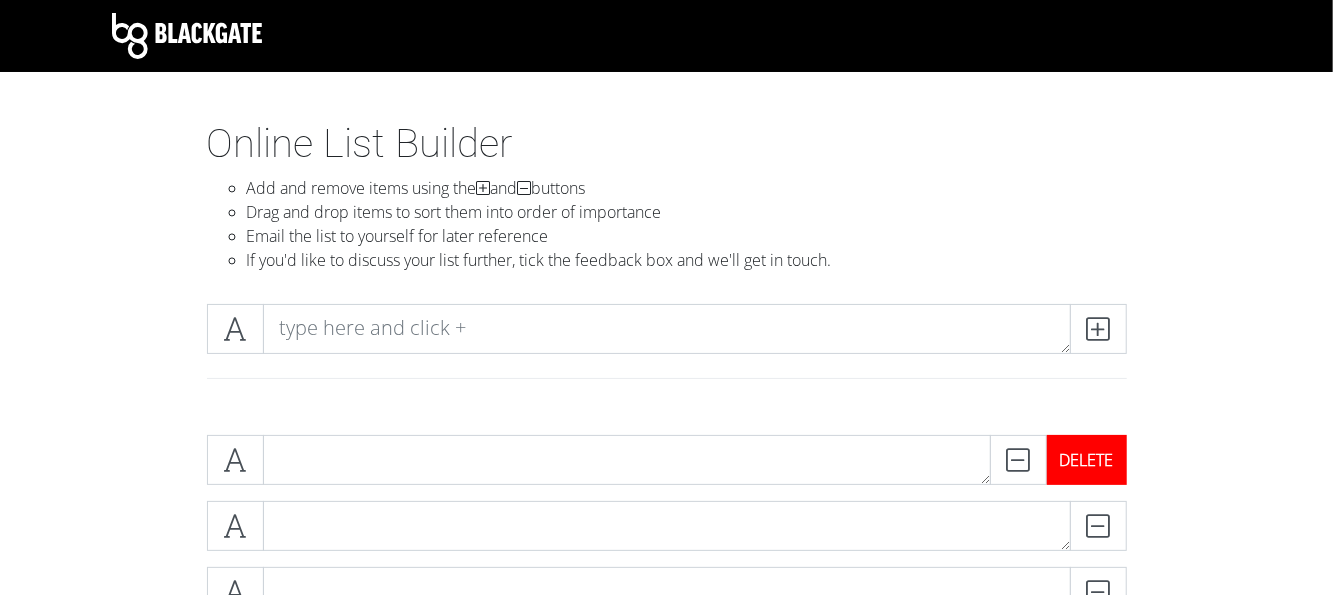 click on "DELETE" at bounding box center (1087, 460) 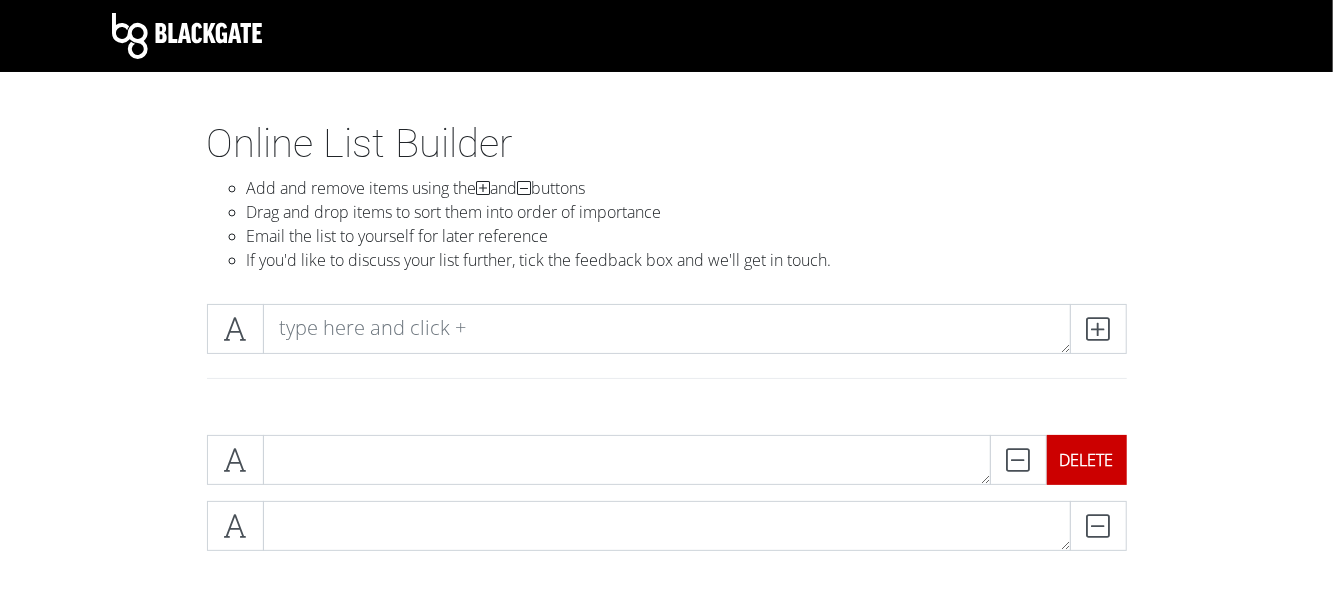 click on "DELETE" at bounding box center [1087, 460] 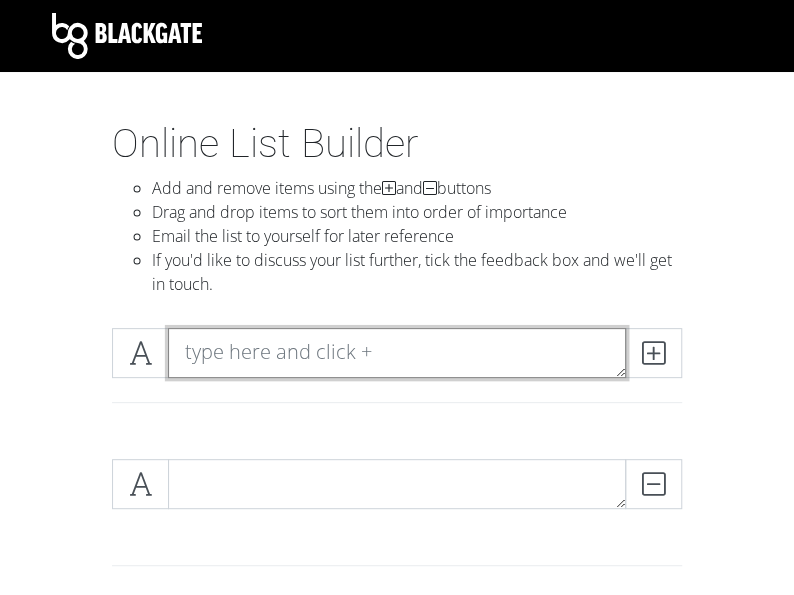 click at bounding box center [397, 353] 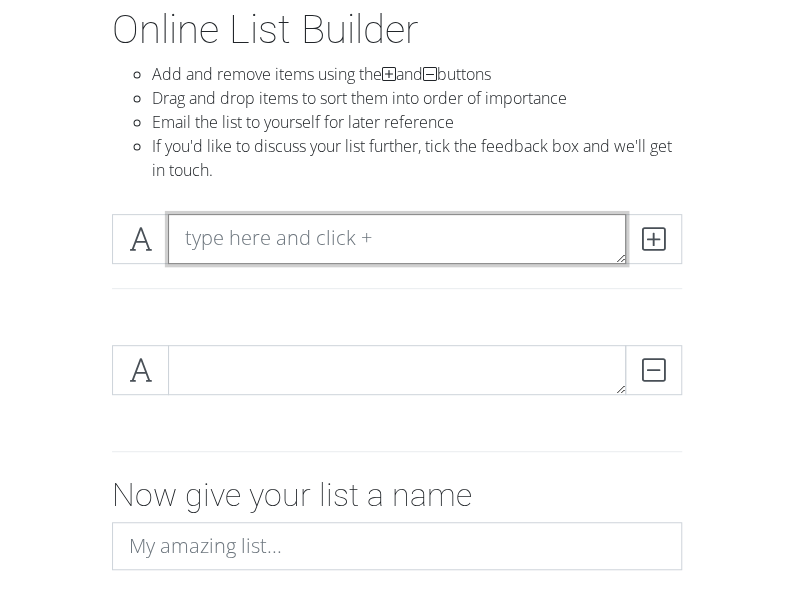 scroll, scrollTop: 100, scrollLeft: 0, axis: vertical 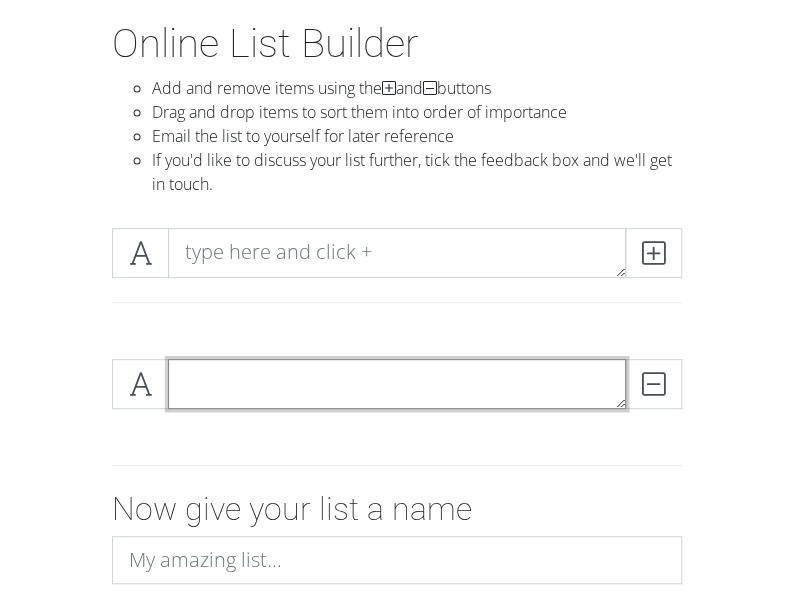 click at bounding box center (397, 384) 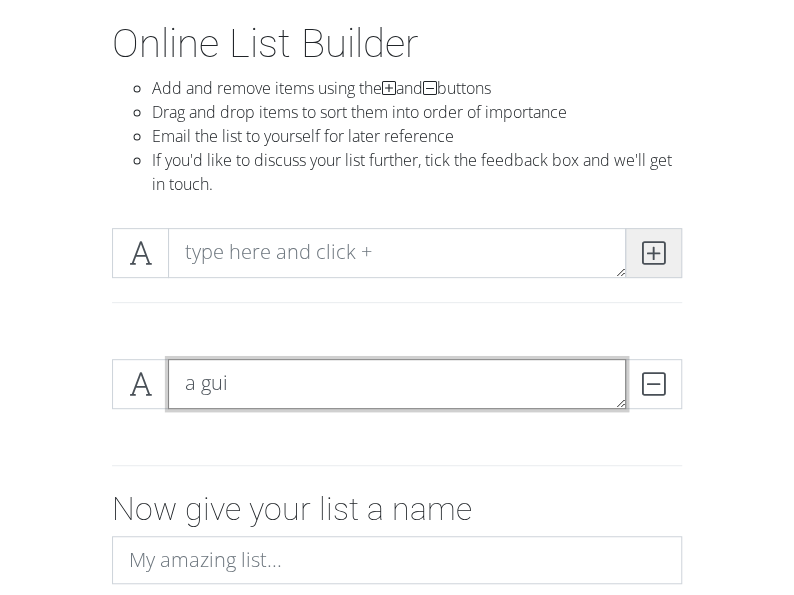 type on "a gui" 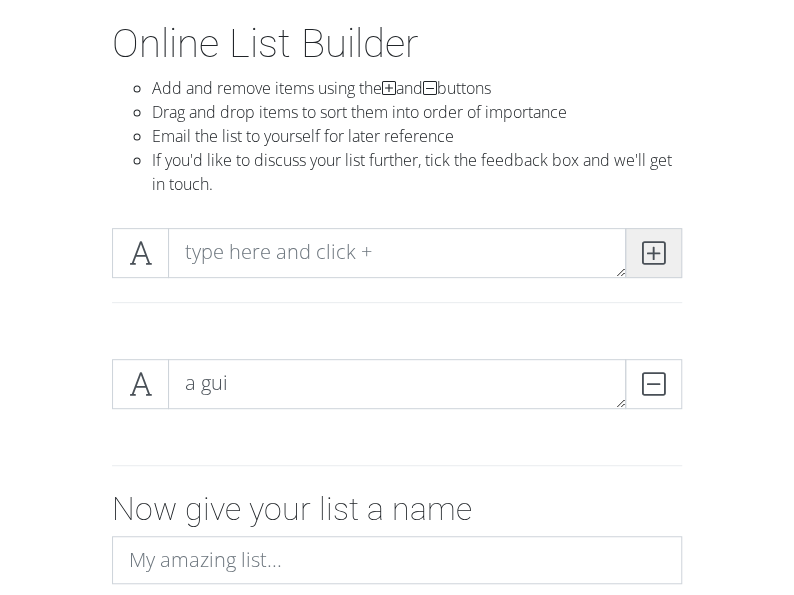 click at bounding box center [653, 253] 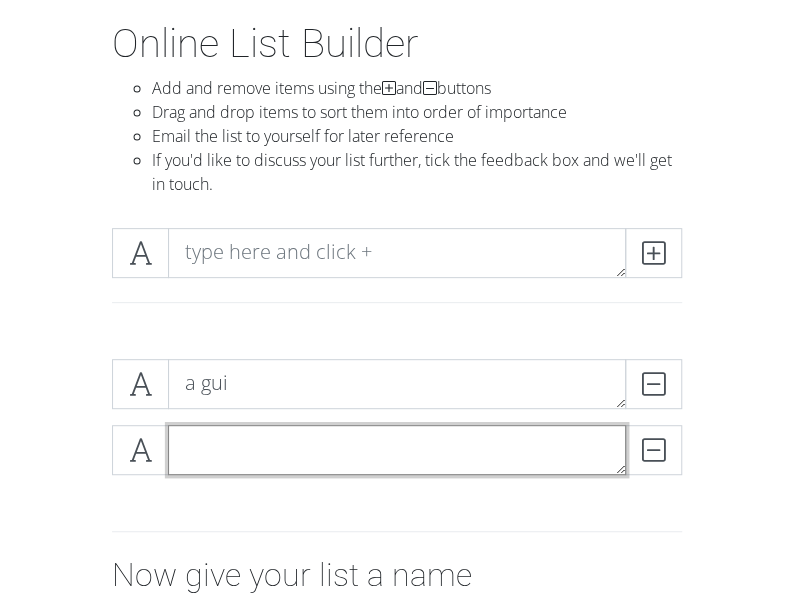 click at bounding box center [397, 450] 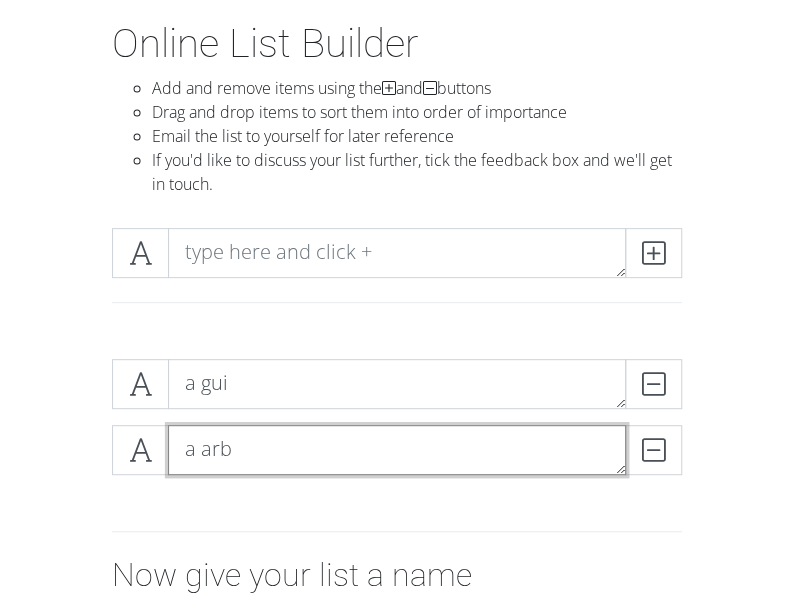 type on "a arb" 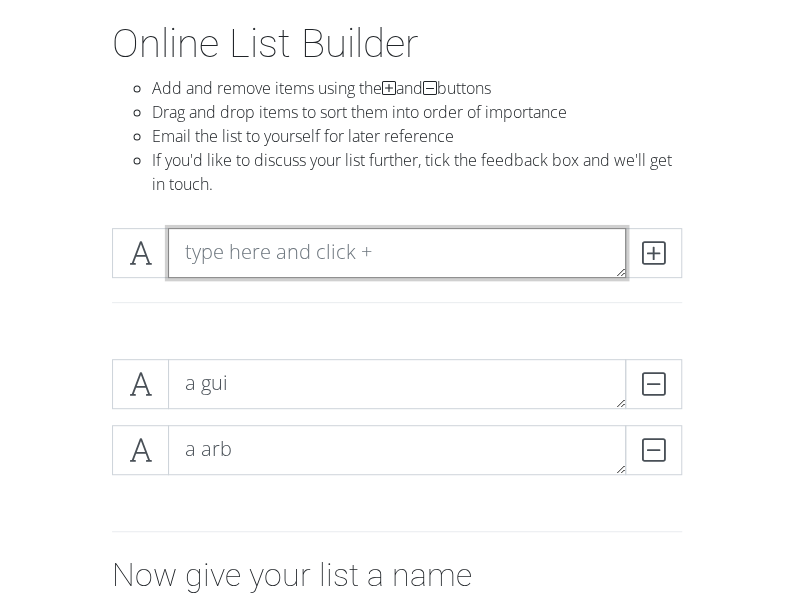 click at bounding box center (397, 253) 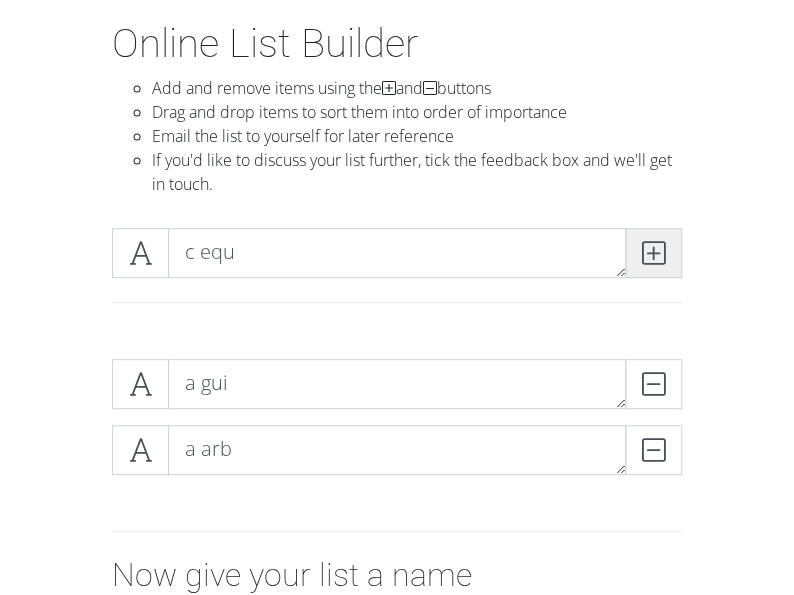 click at bounding box center (653, 253) 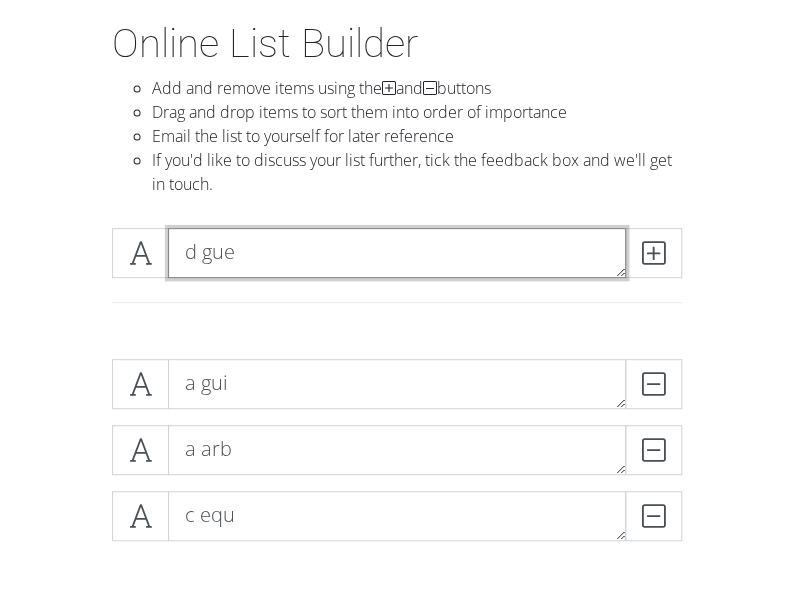 scroll, scrollTop: 0, scrollLeft: 0, axis: both 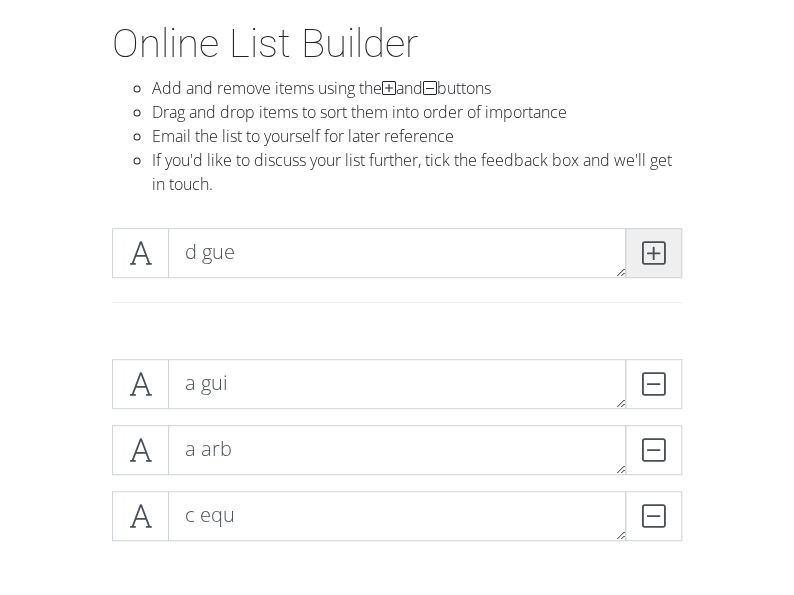 click at bounding box center [653, 253] 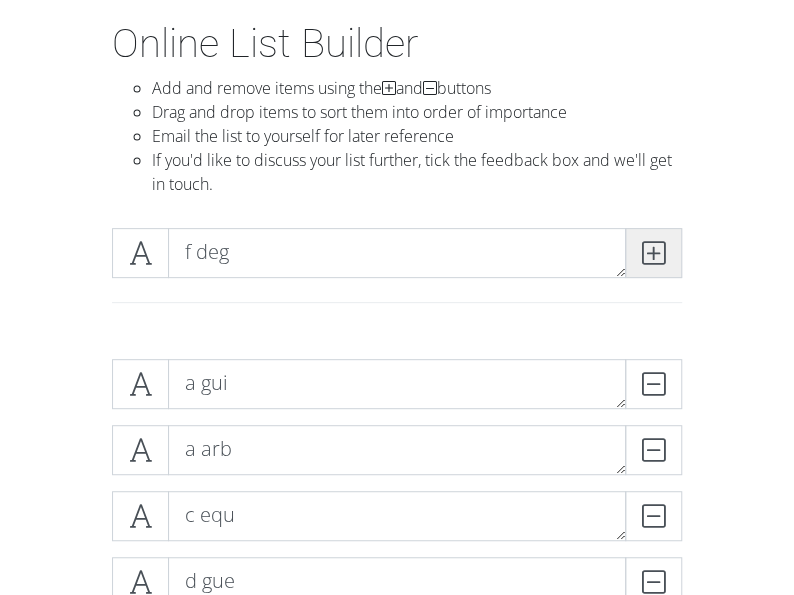 click at bounding box center [653, 253] 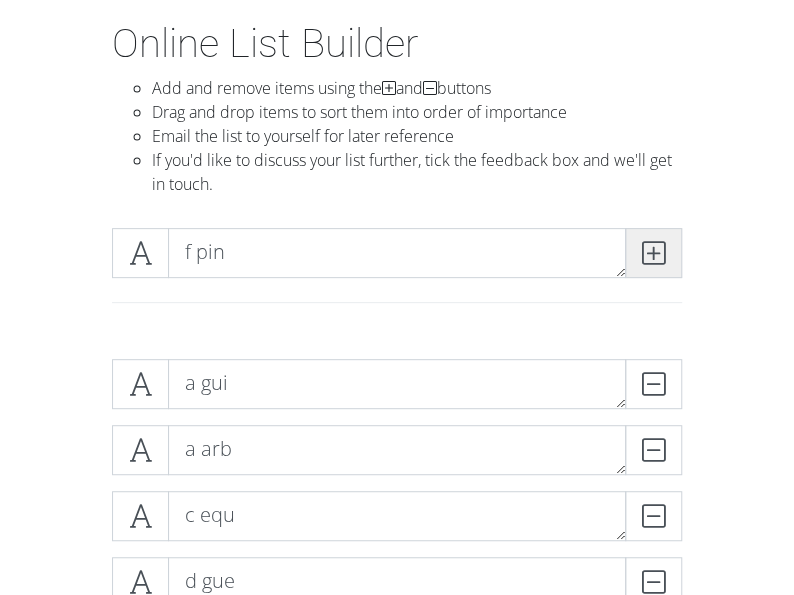 click at bounding box center (653, 253) 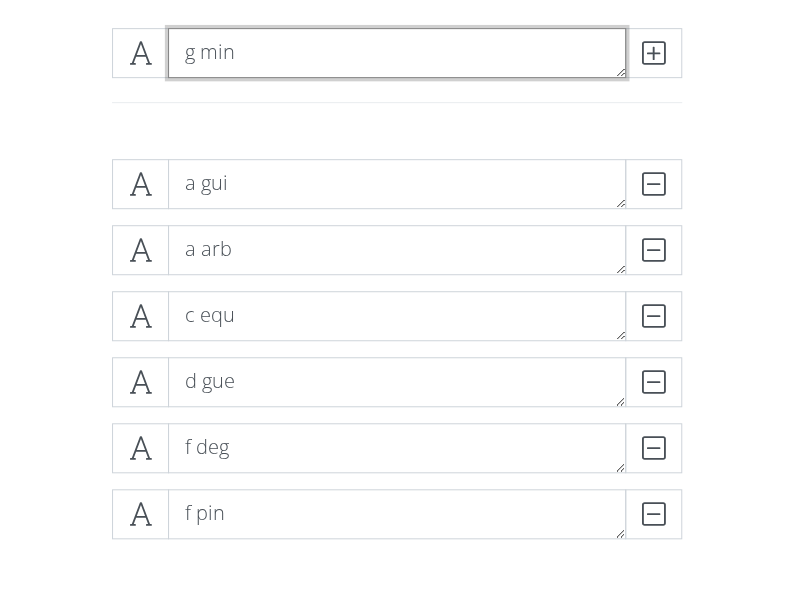 scroll, scrollTop: 200, scrollLeft: 0, axis: vertical 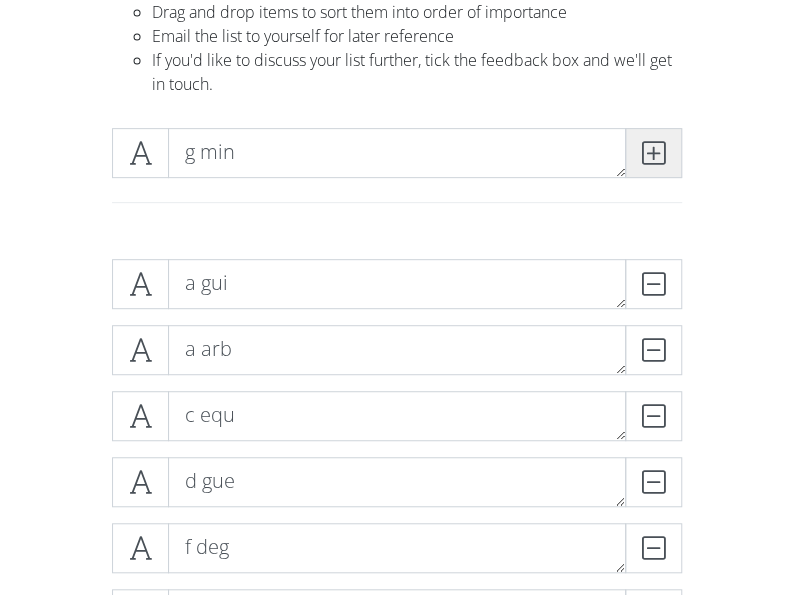 click at bounding box center [653, 153] 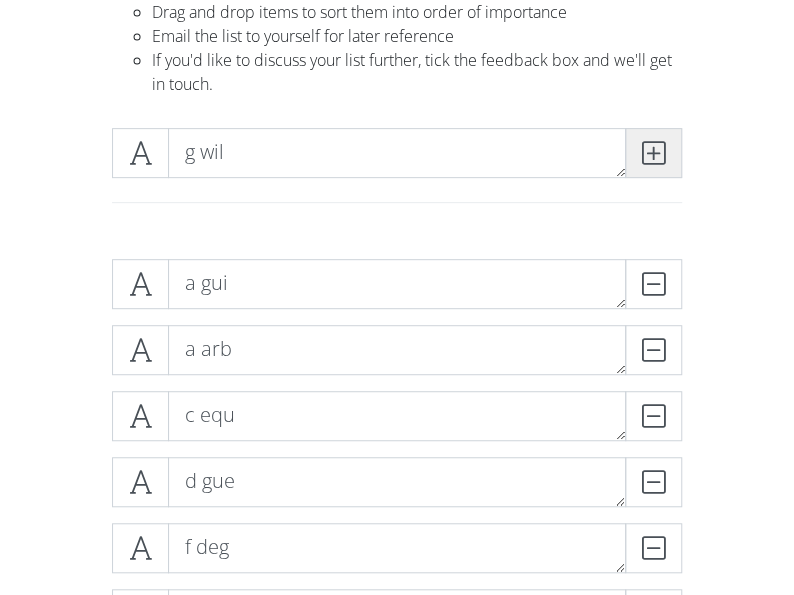 click at bounding box center [653, 153] 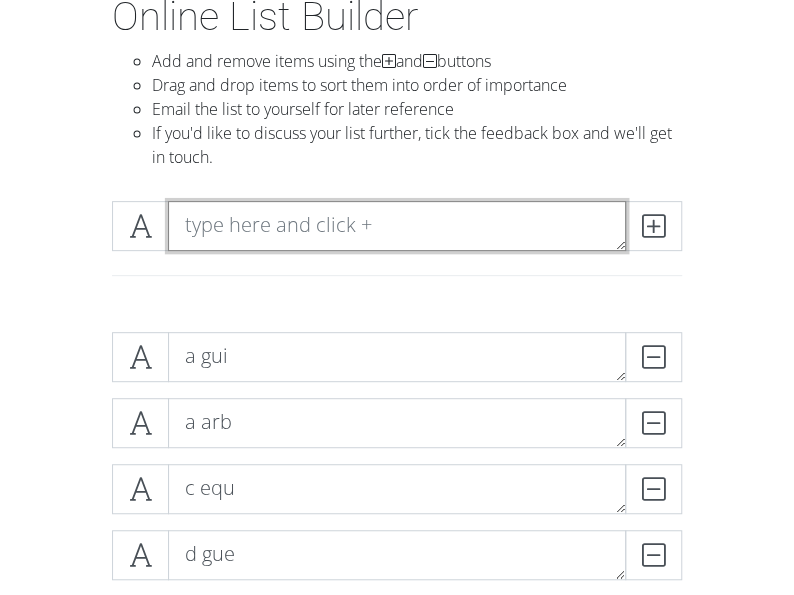 scroll, scrollTop: 100, scrollLeft: 0, axis: vertical 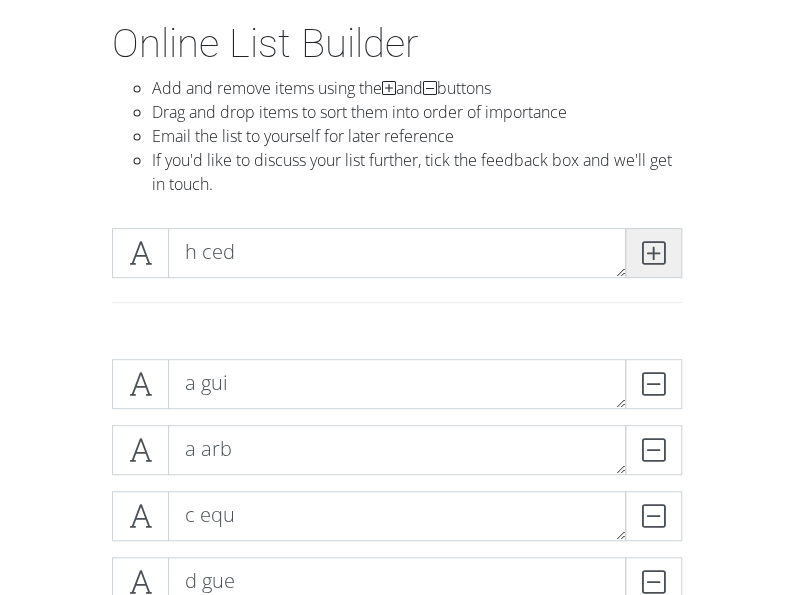 click at bounding box center (653, 253) 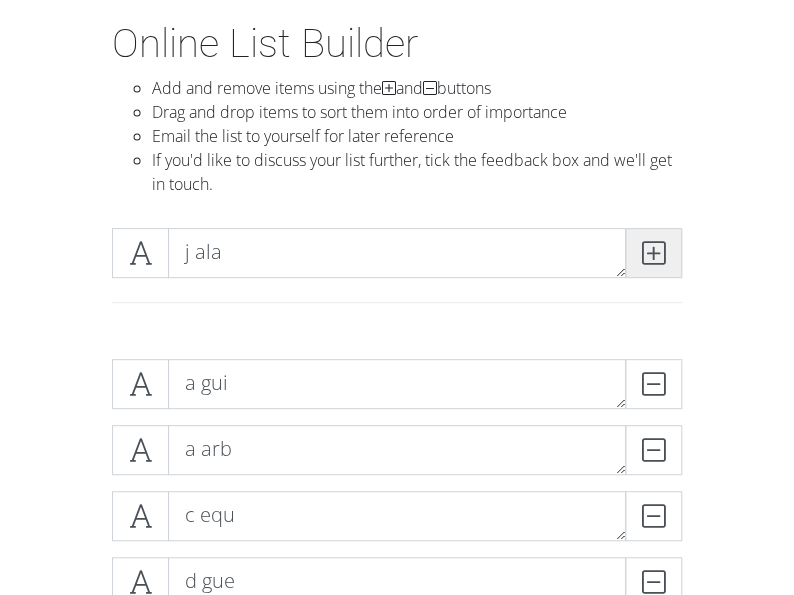 click at bounding box center [653, 253] 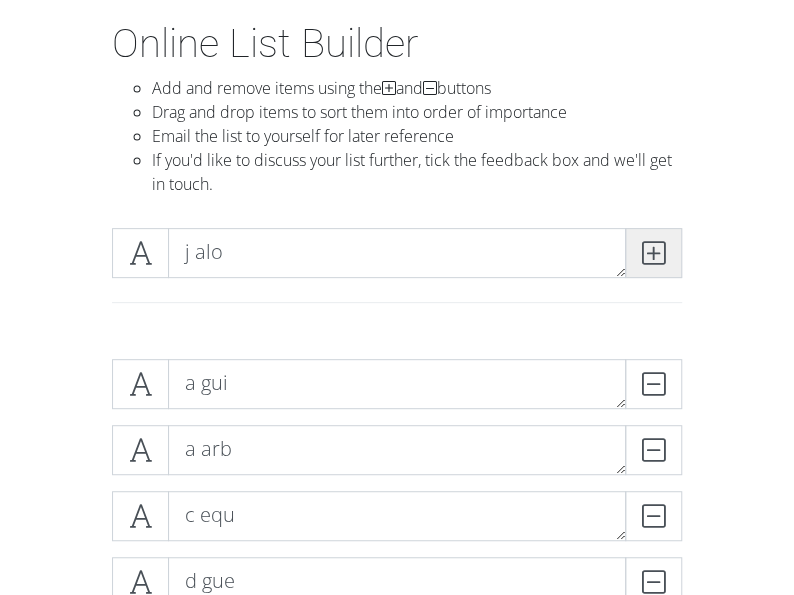 click at bounding box center (653, 253) 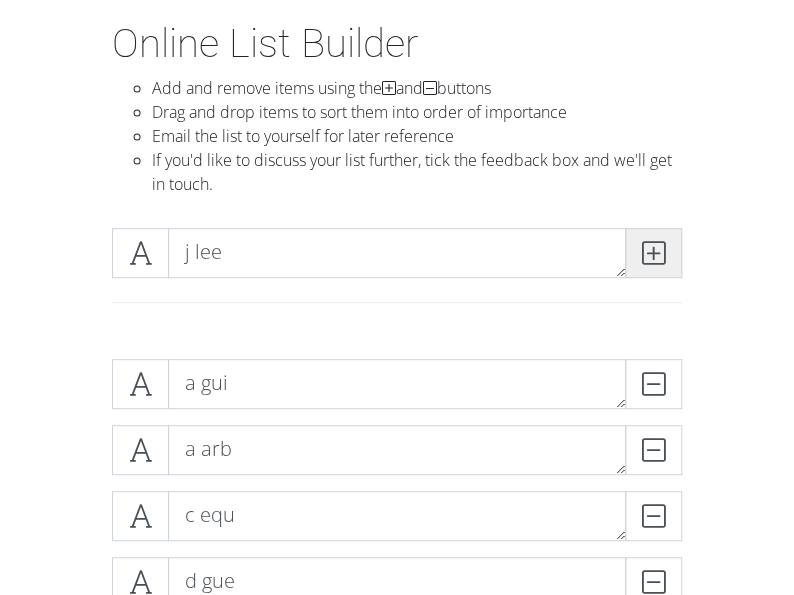 click at bounding box center (653, 253) 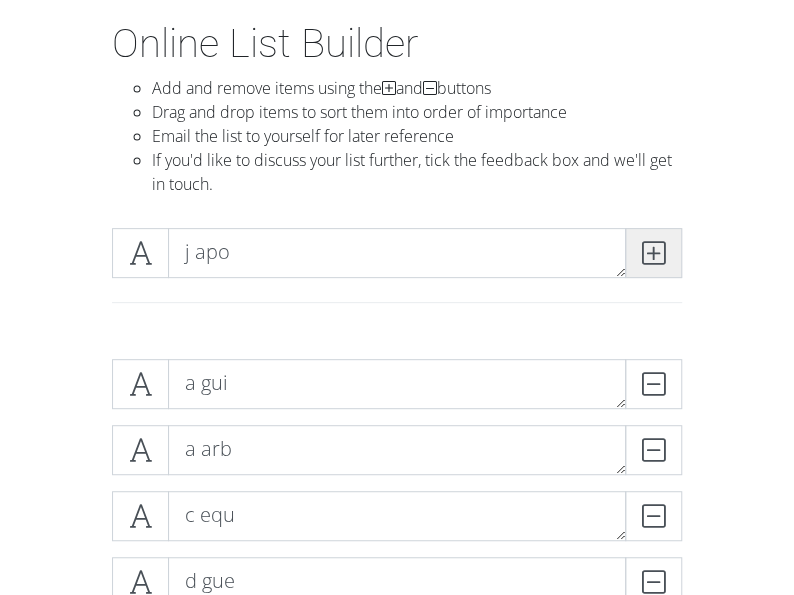 click at bounding box center (653, 253) 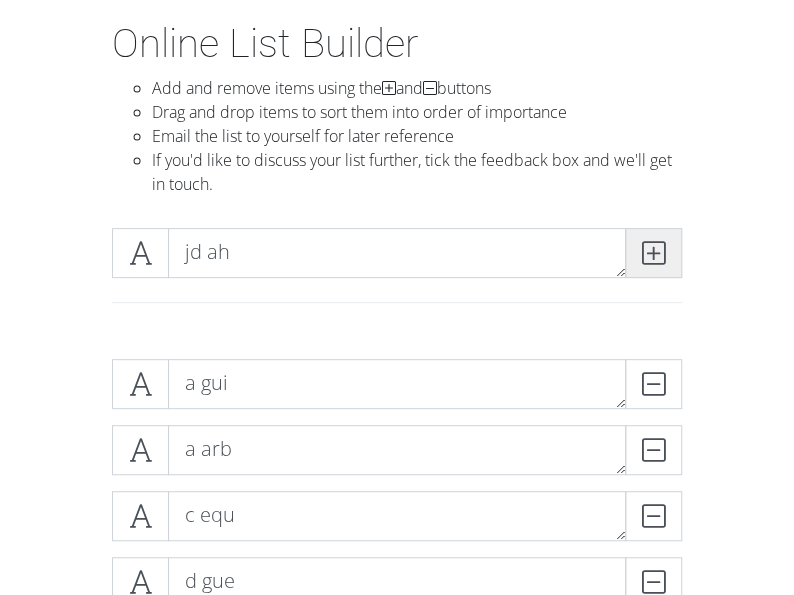 click at bounding box center [653, 253] 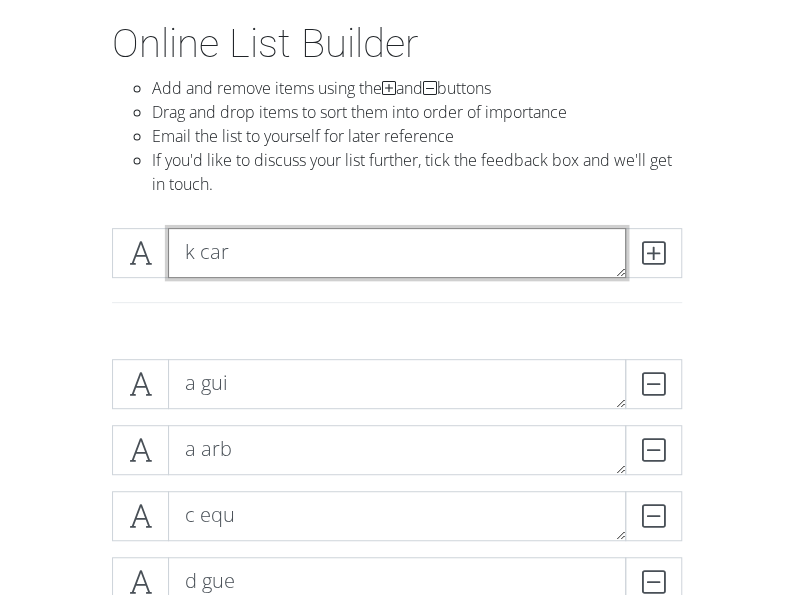 scroll, scrollTop: 0, scrollLeft: 0, axis: both 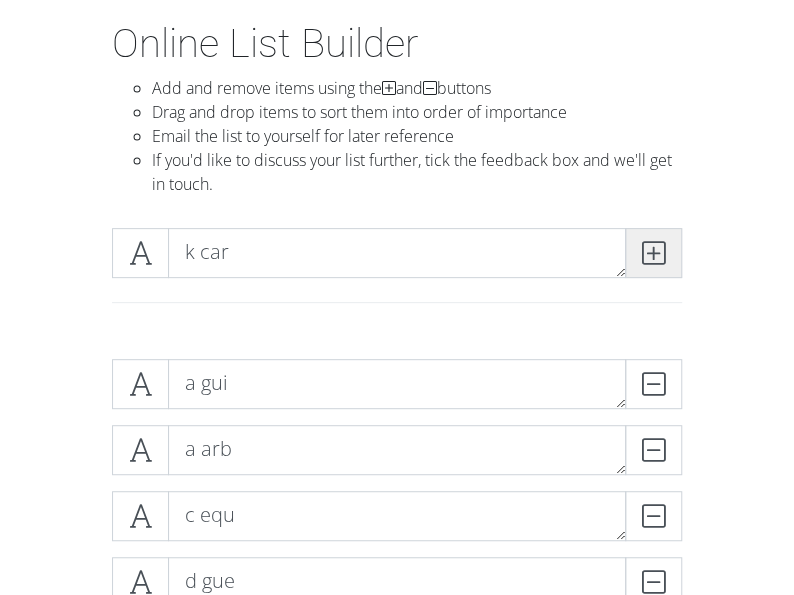 click at bounding box center (653, 253) 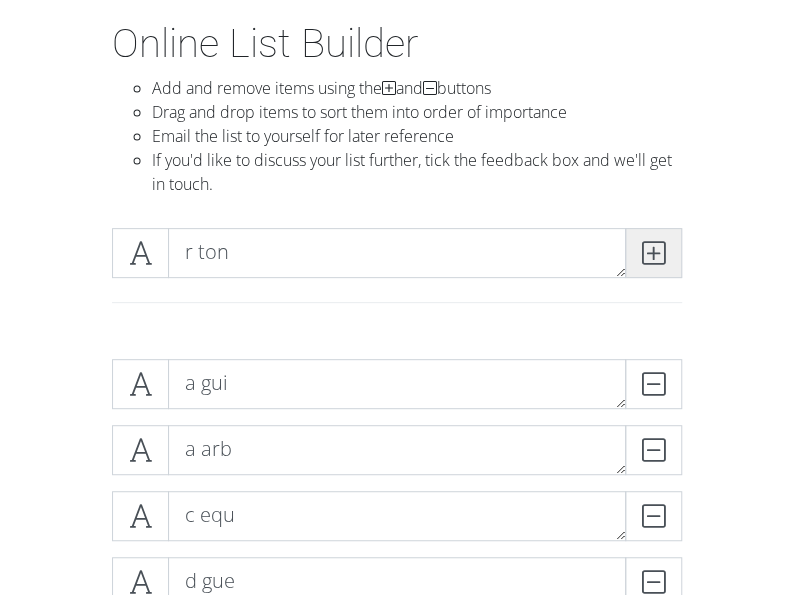 click at bounding box center [653, 253] 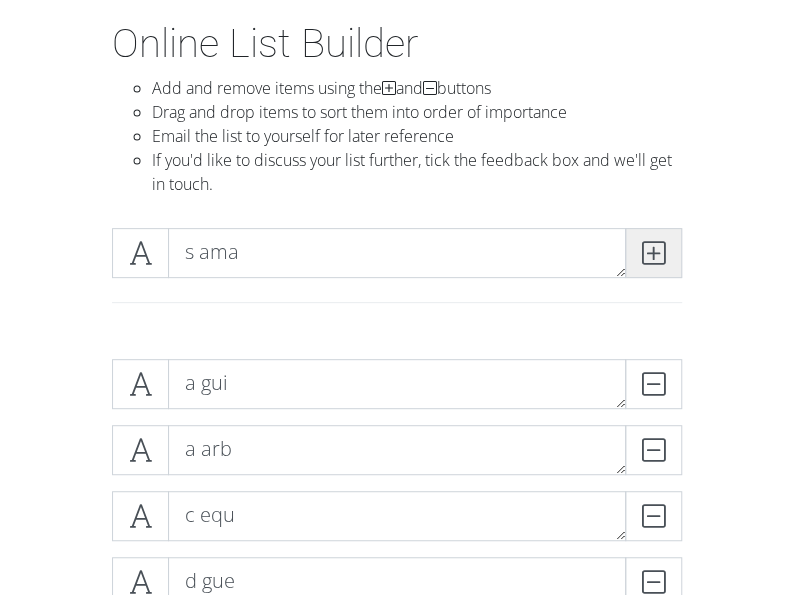 click at bounding box center [653, 253] 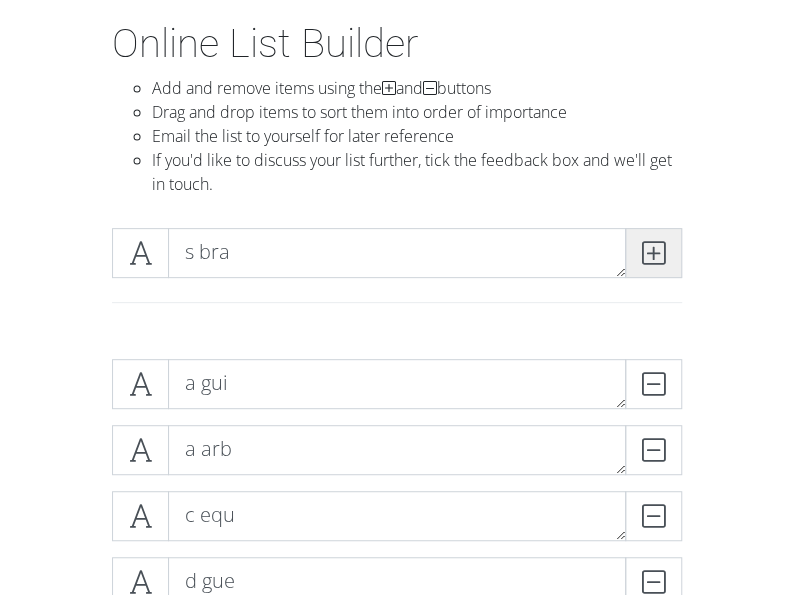 click at bounding box center [653, 253] 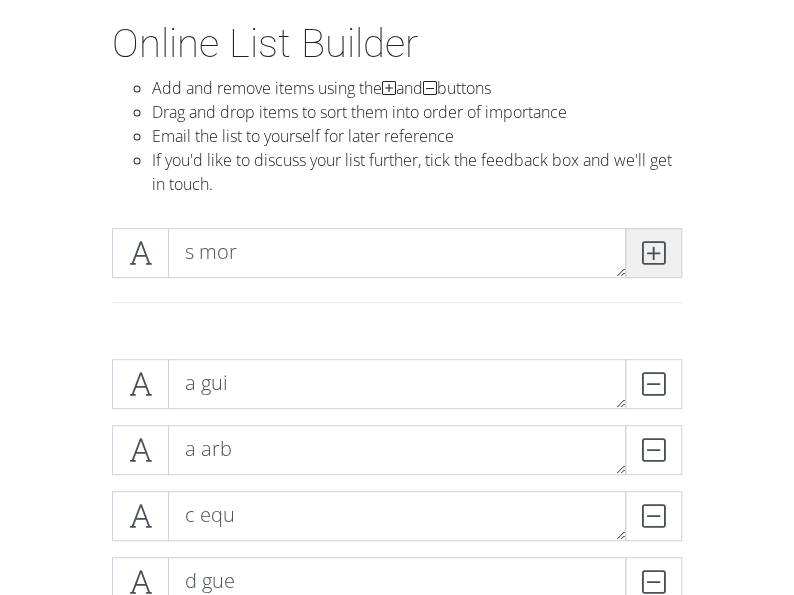 click at bounding box center (653, 253) 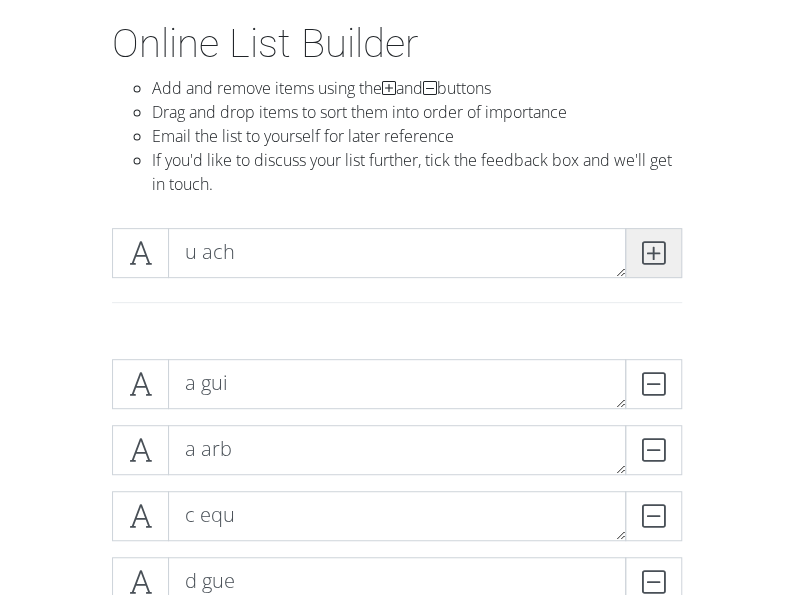 click at bounding box center (653, 253) 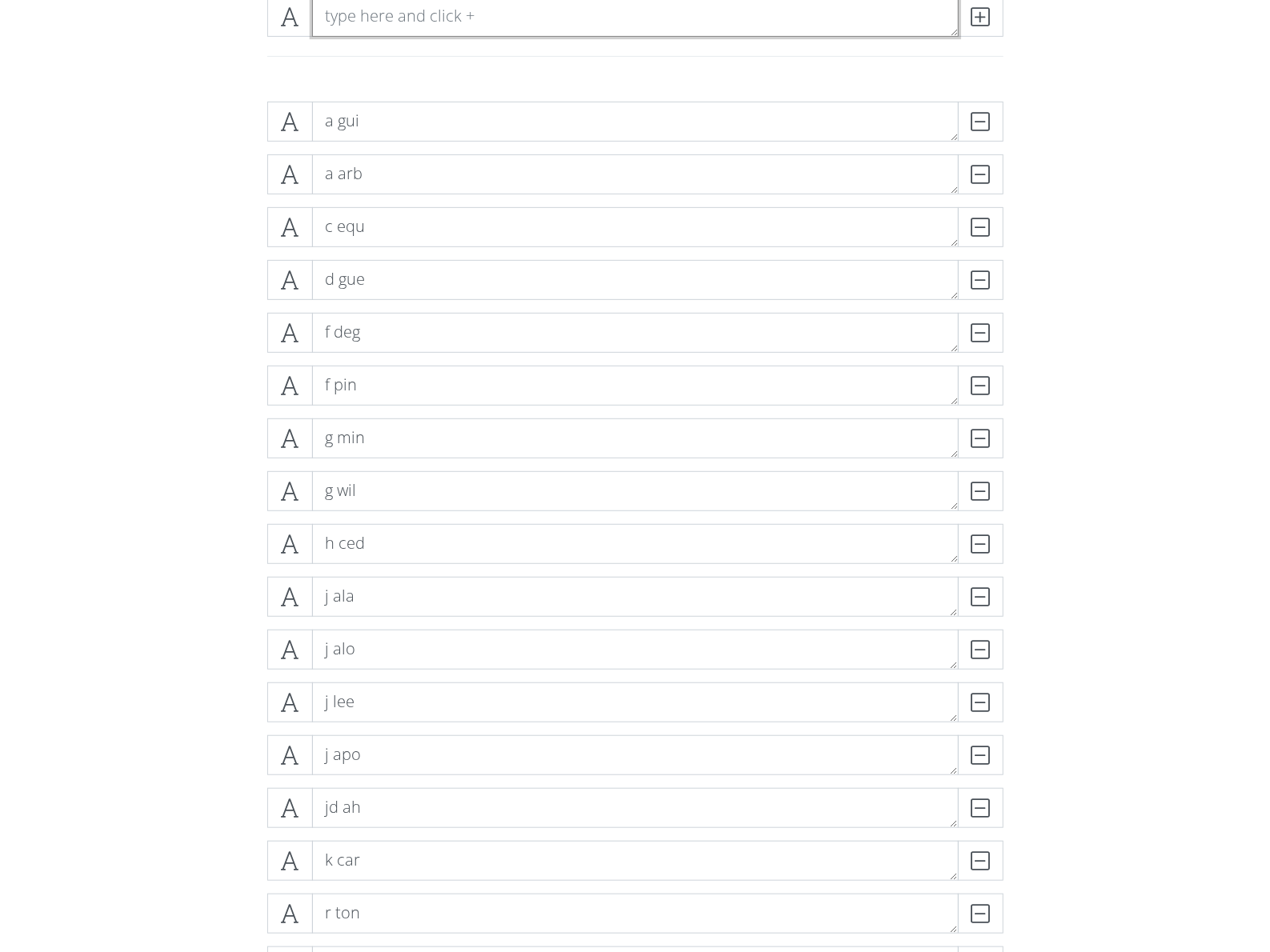 scroll, scrollTop: 315, scrollLeft: 0, axis: vertical 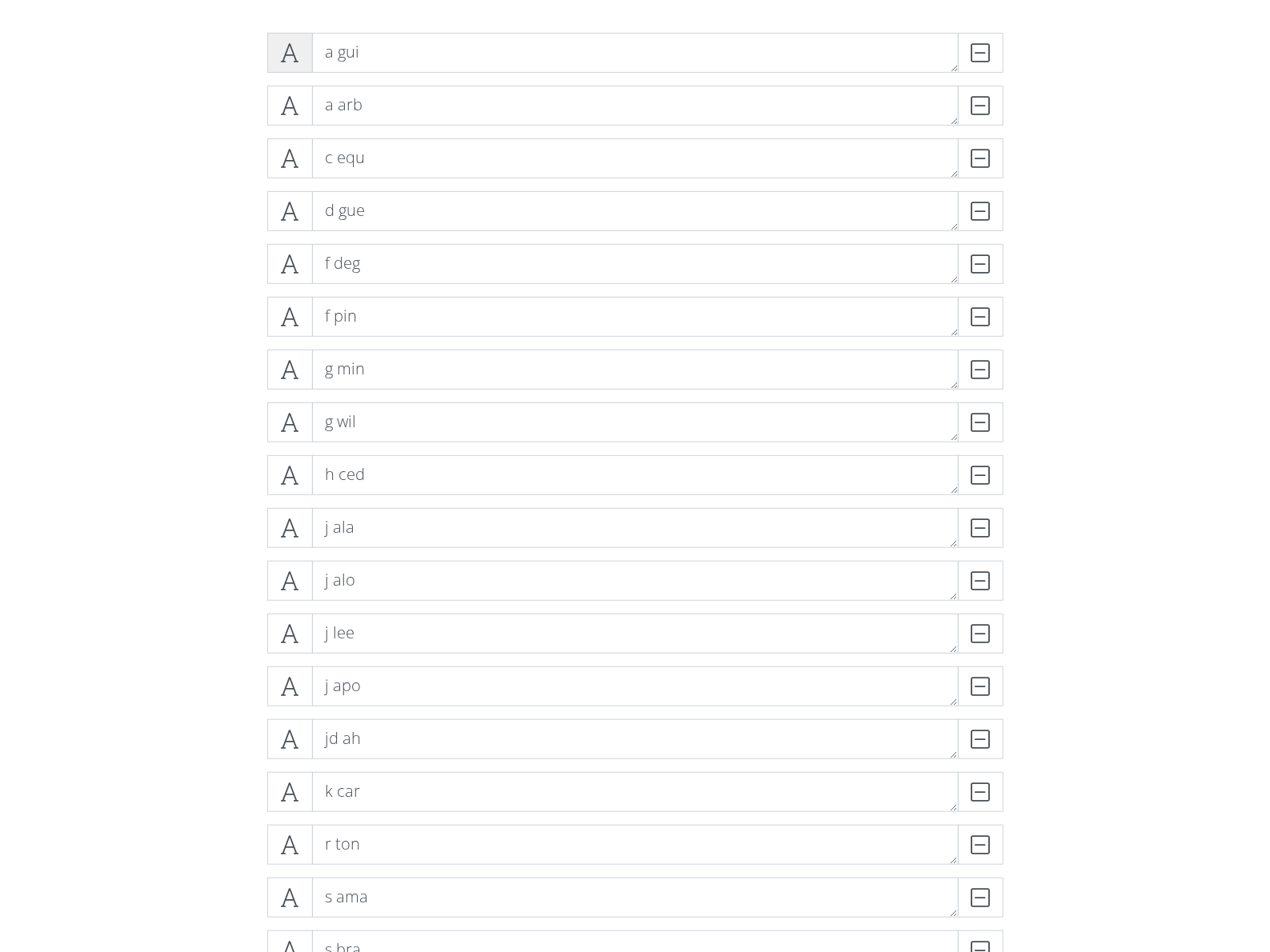 click at bounding box center (290, 53) 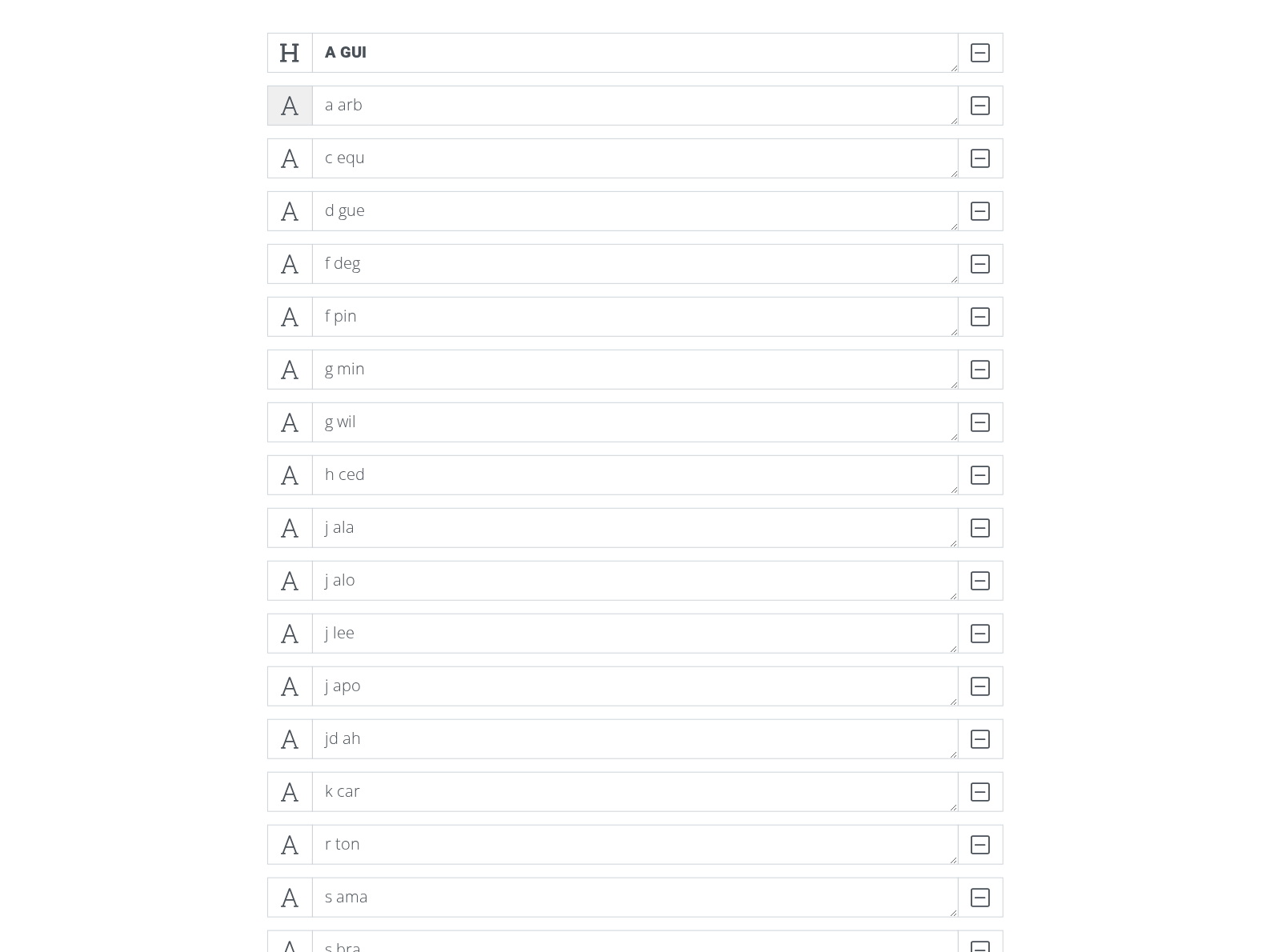 click at bounding box center [290, 106] 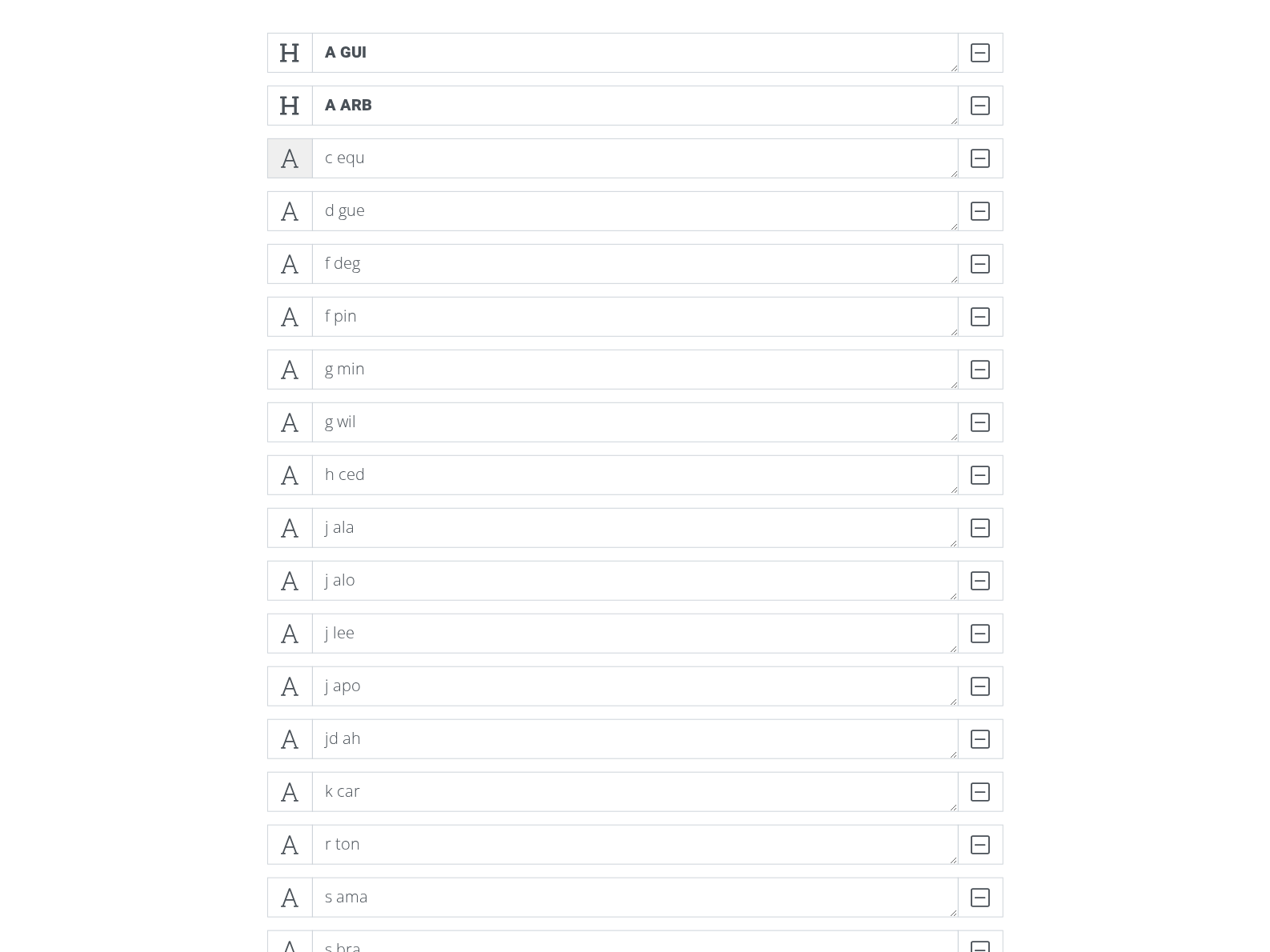 click at bounding box center (290, 158) 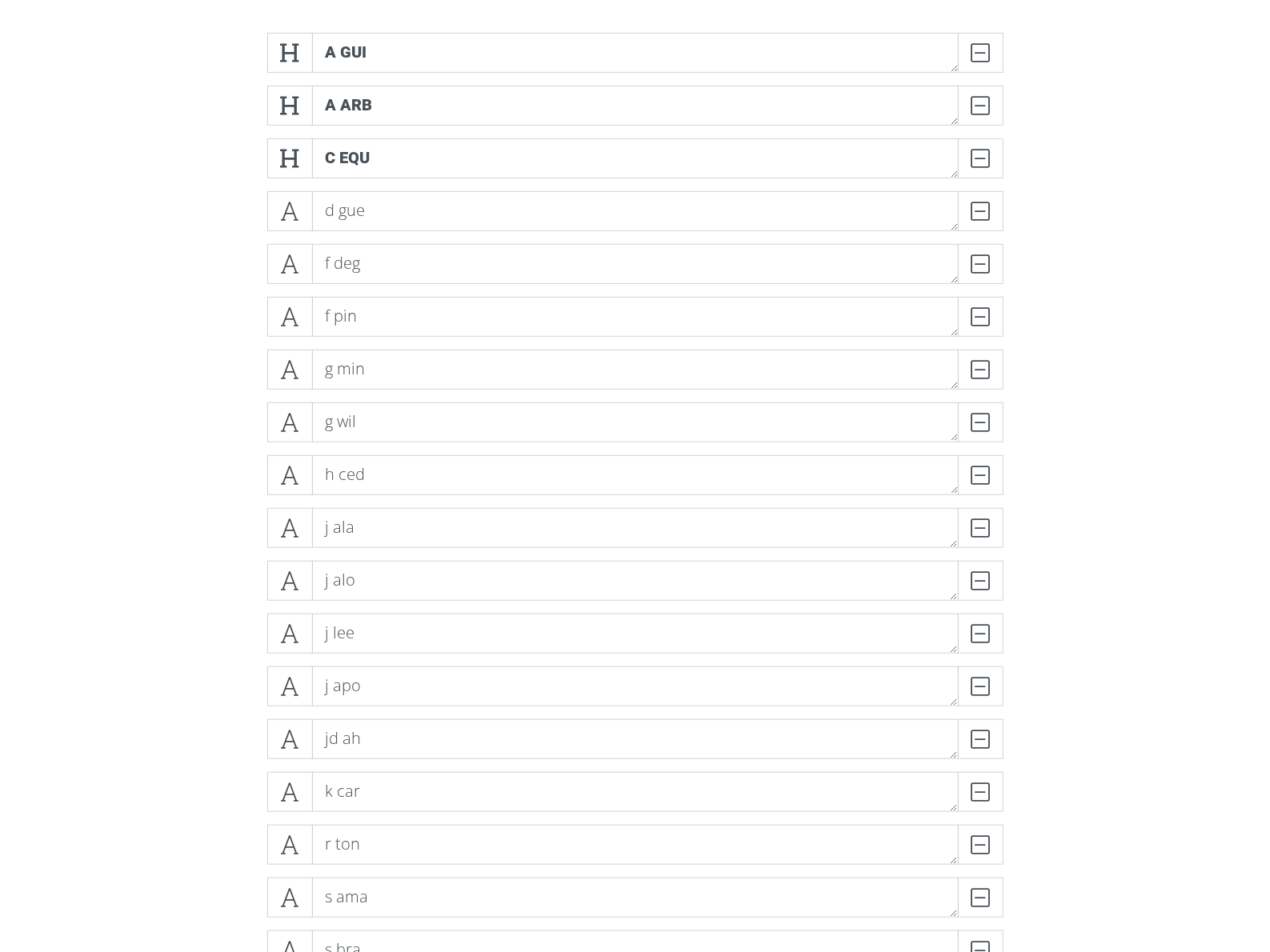 drag, startPoint x: 282, startPoint y: 208, endPoint x: 282, endPoint y: 230, distance: 22 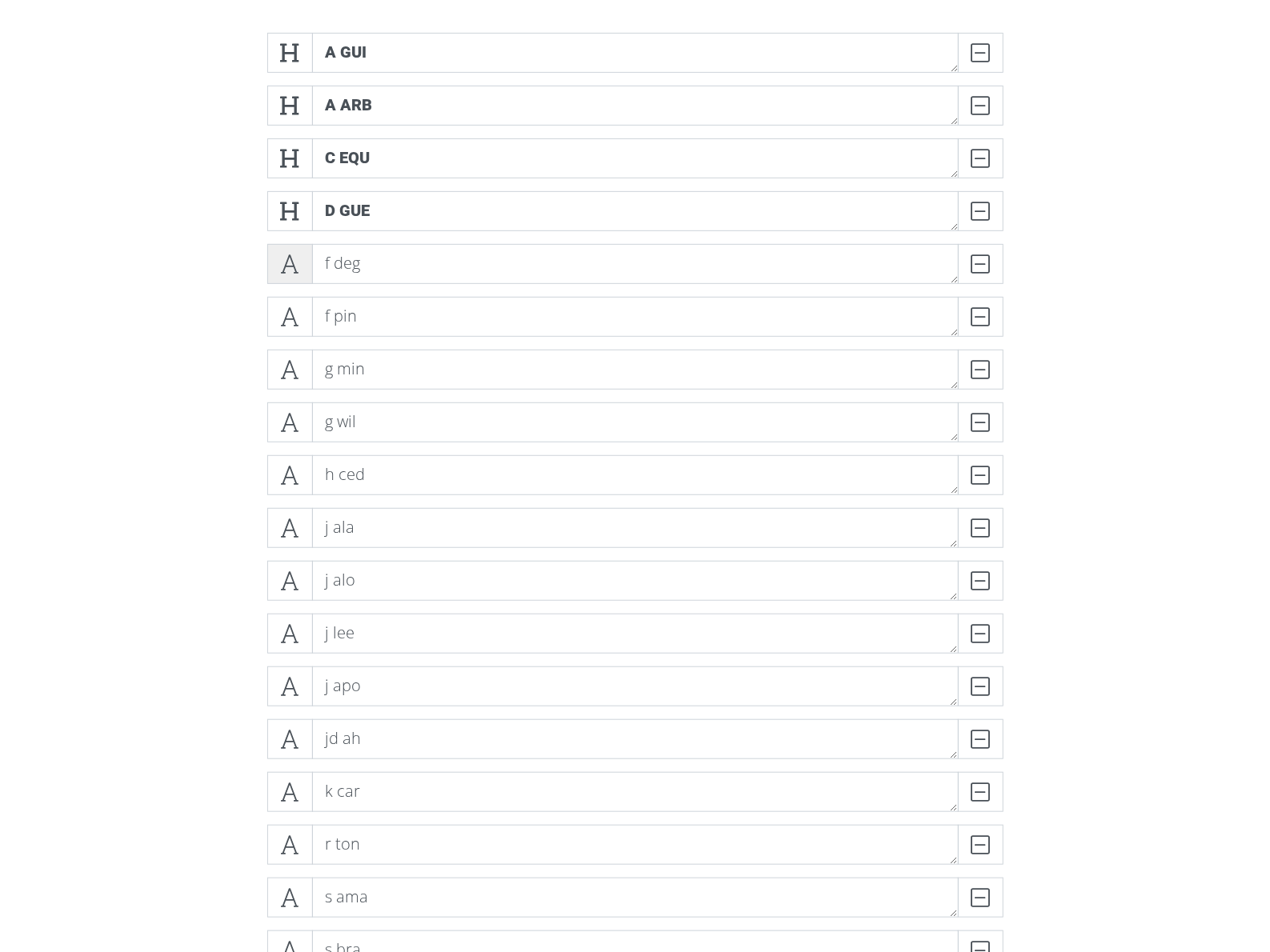 click at bounding box center (290, 264) 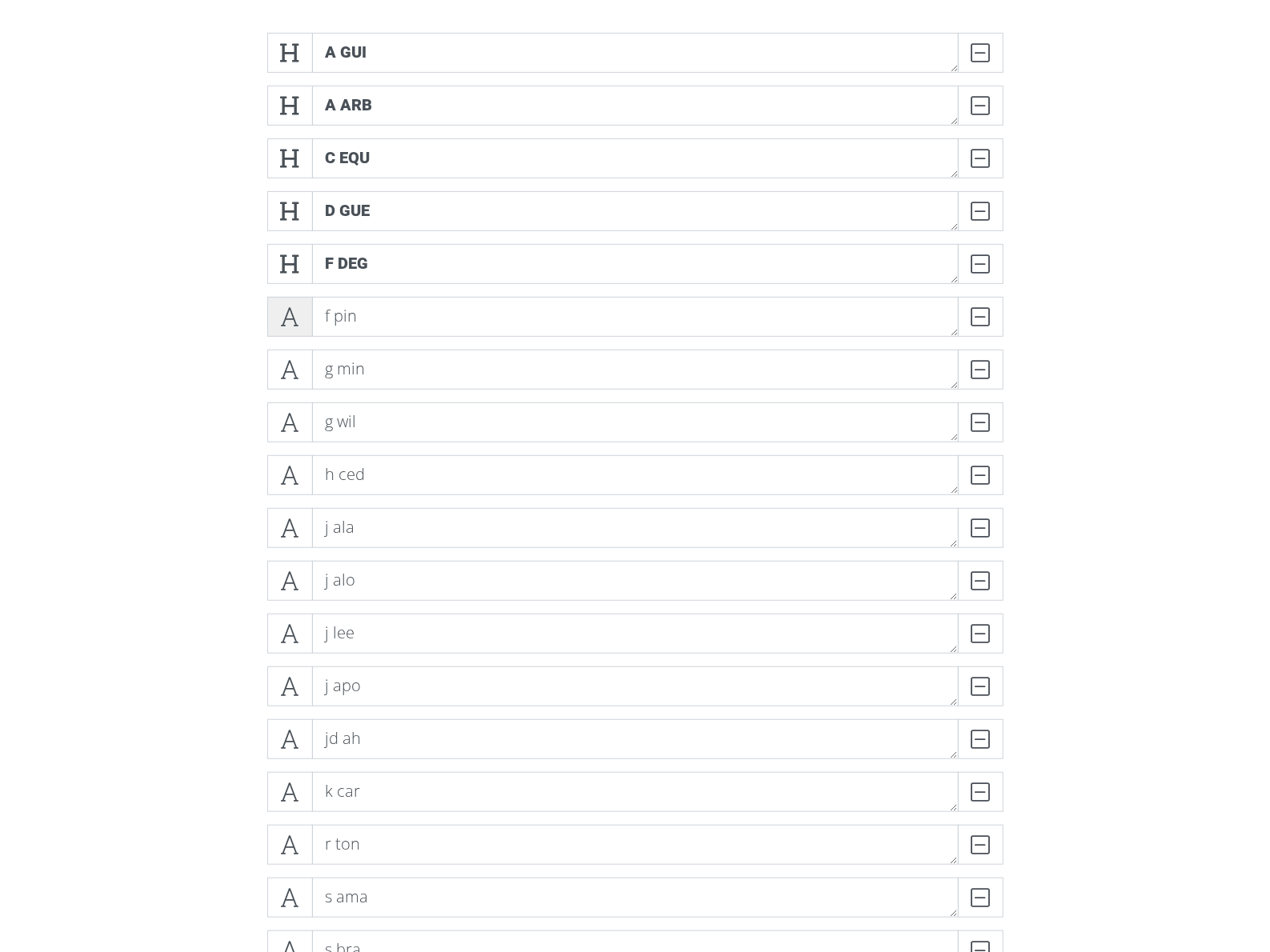 drag, startPoint x: 285, startPoint y: 314, endPoint x: 296, endPoint y: 350, distance: 37.64306 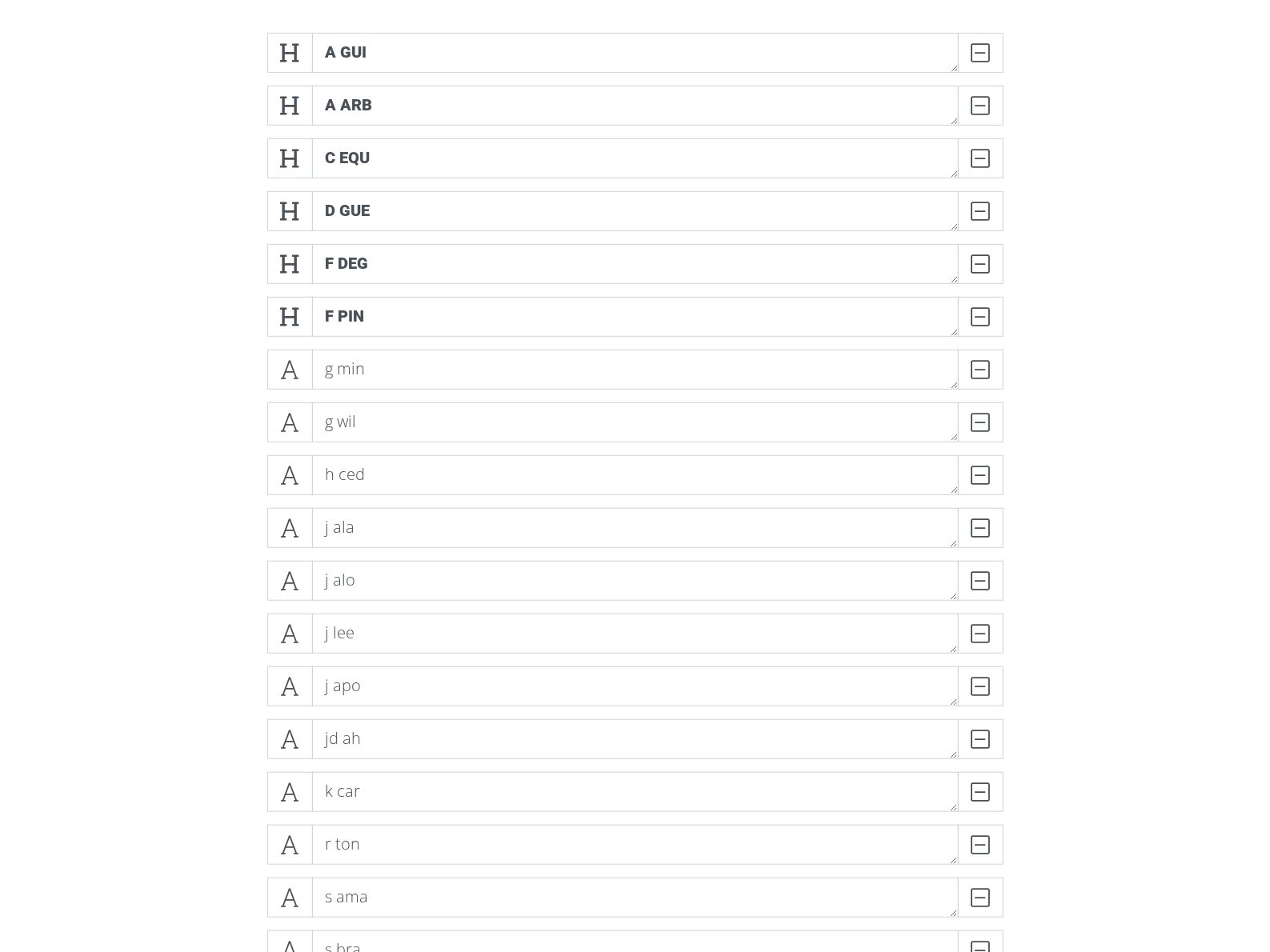 click on "g min
DELETE" at bounding box center [635, 376] 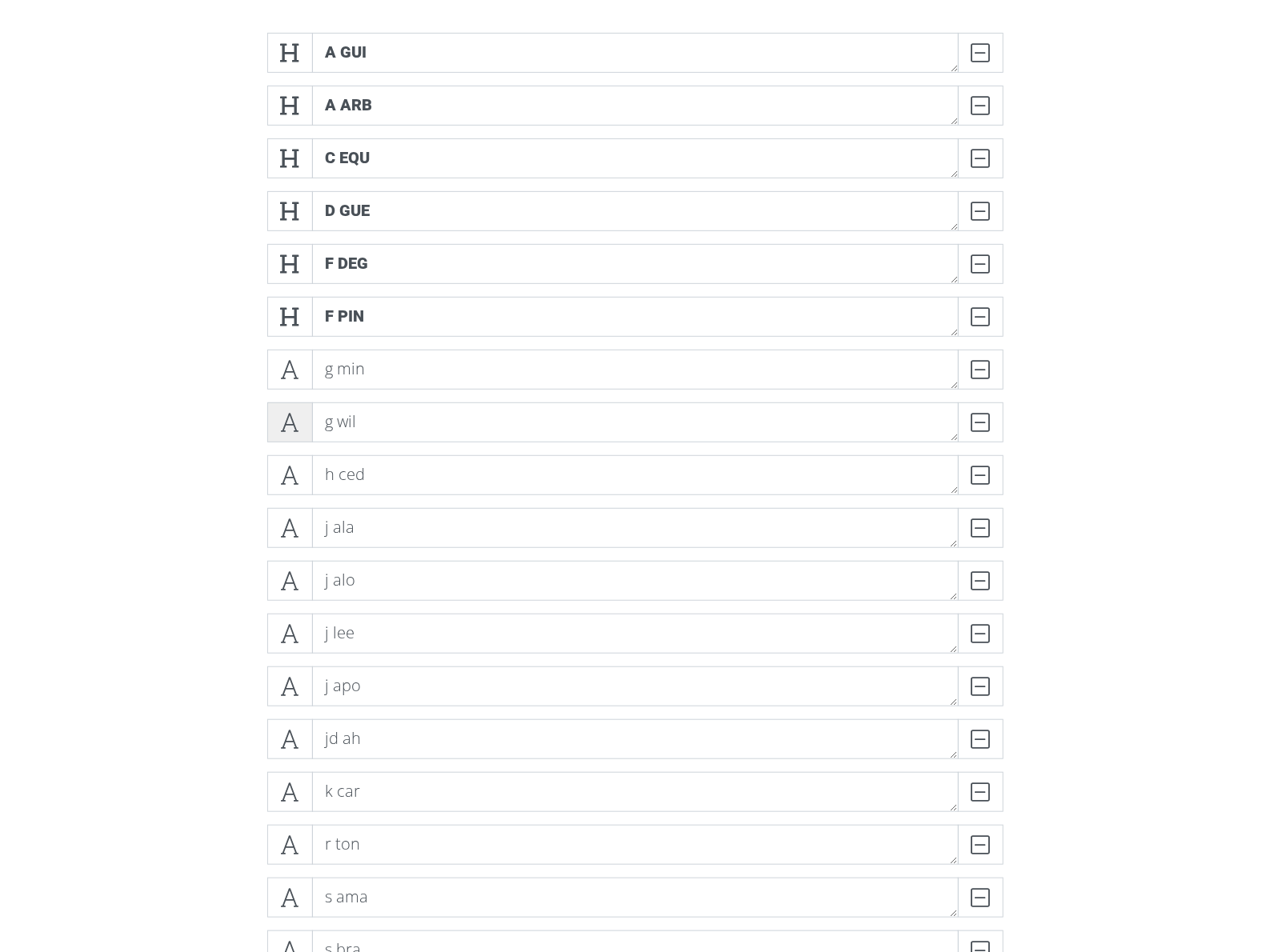 drag, startPoint x: 297, startPoint y: 383, endPoint x: 293, endPoint y: 406, distance: 23.345235 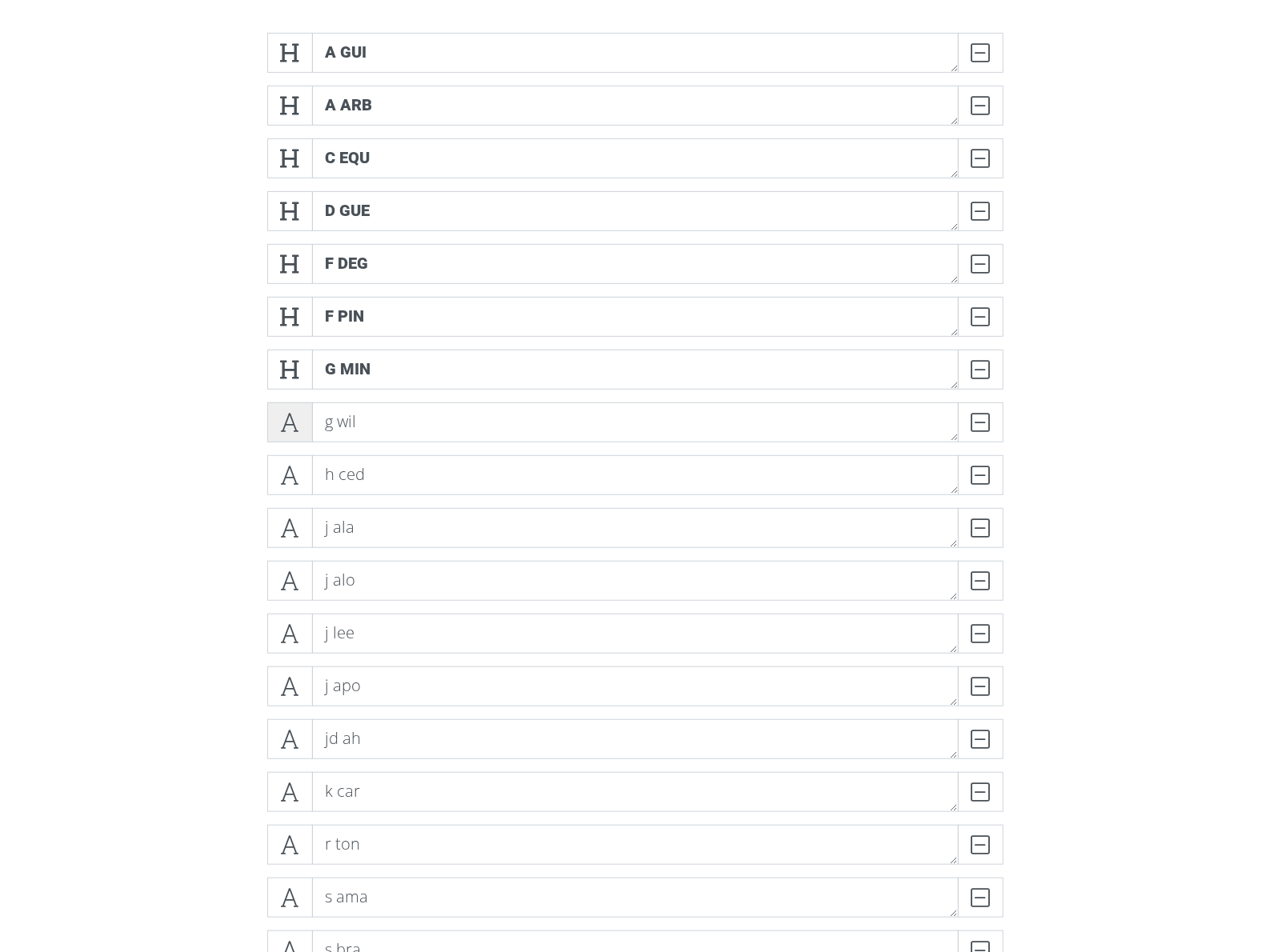 drag, startPoint x: 291, startPoint y: 411, endPoint x: 291, endPoint y: 437, distance: 26 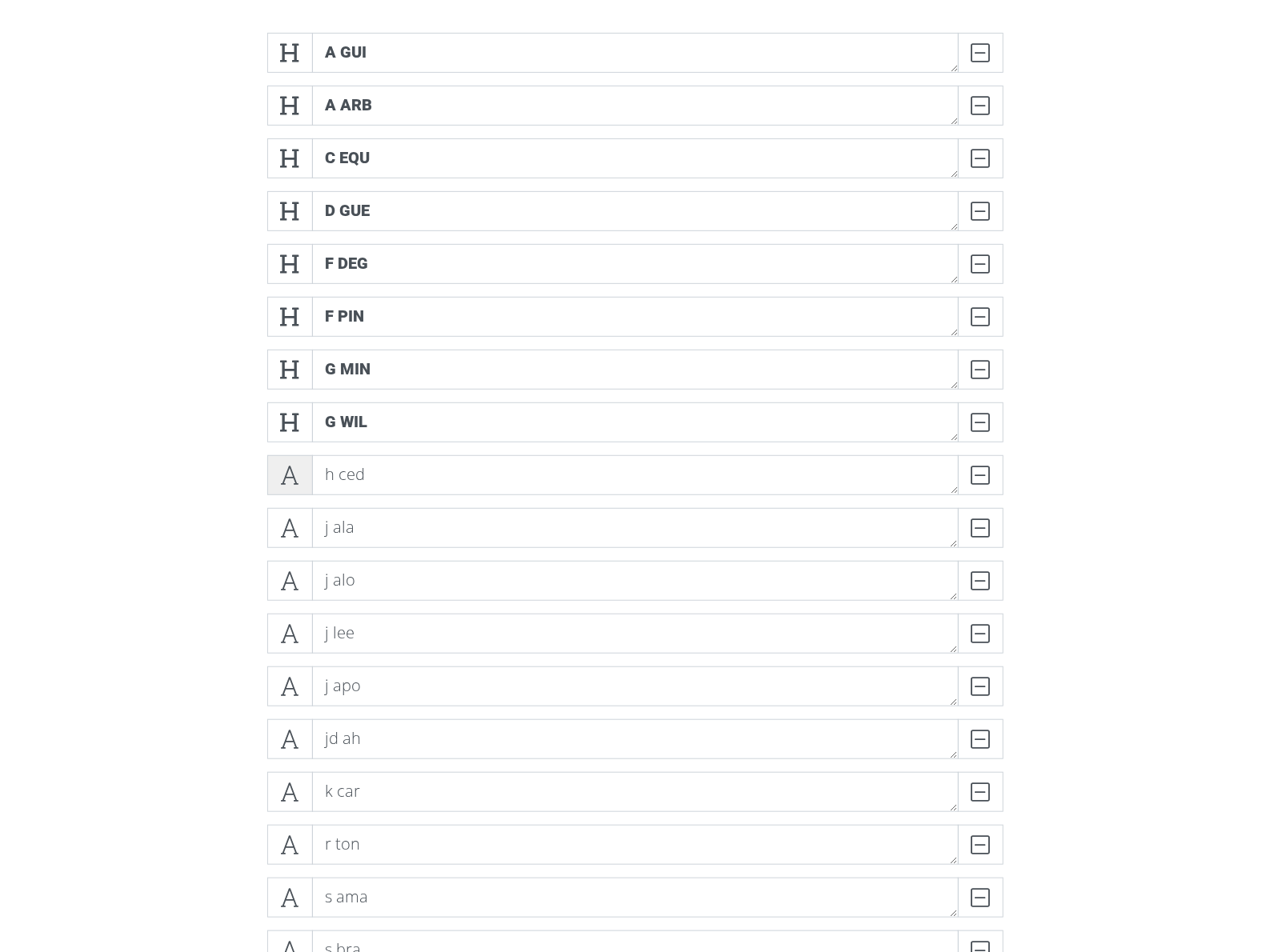 click at bounding box center [290, 475] 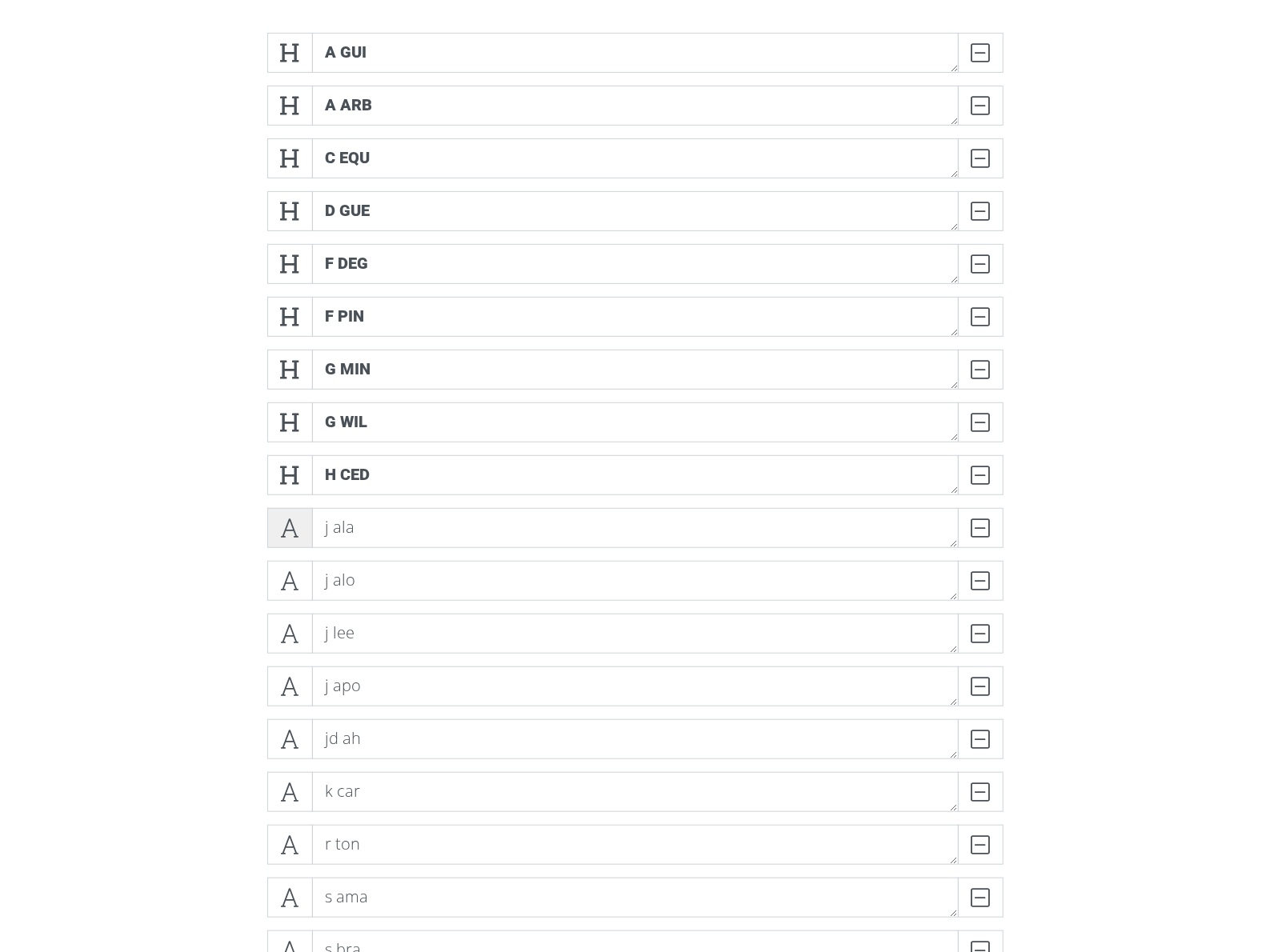 click at bounding box center (290, 528) 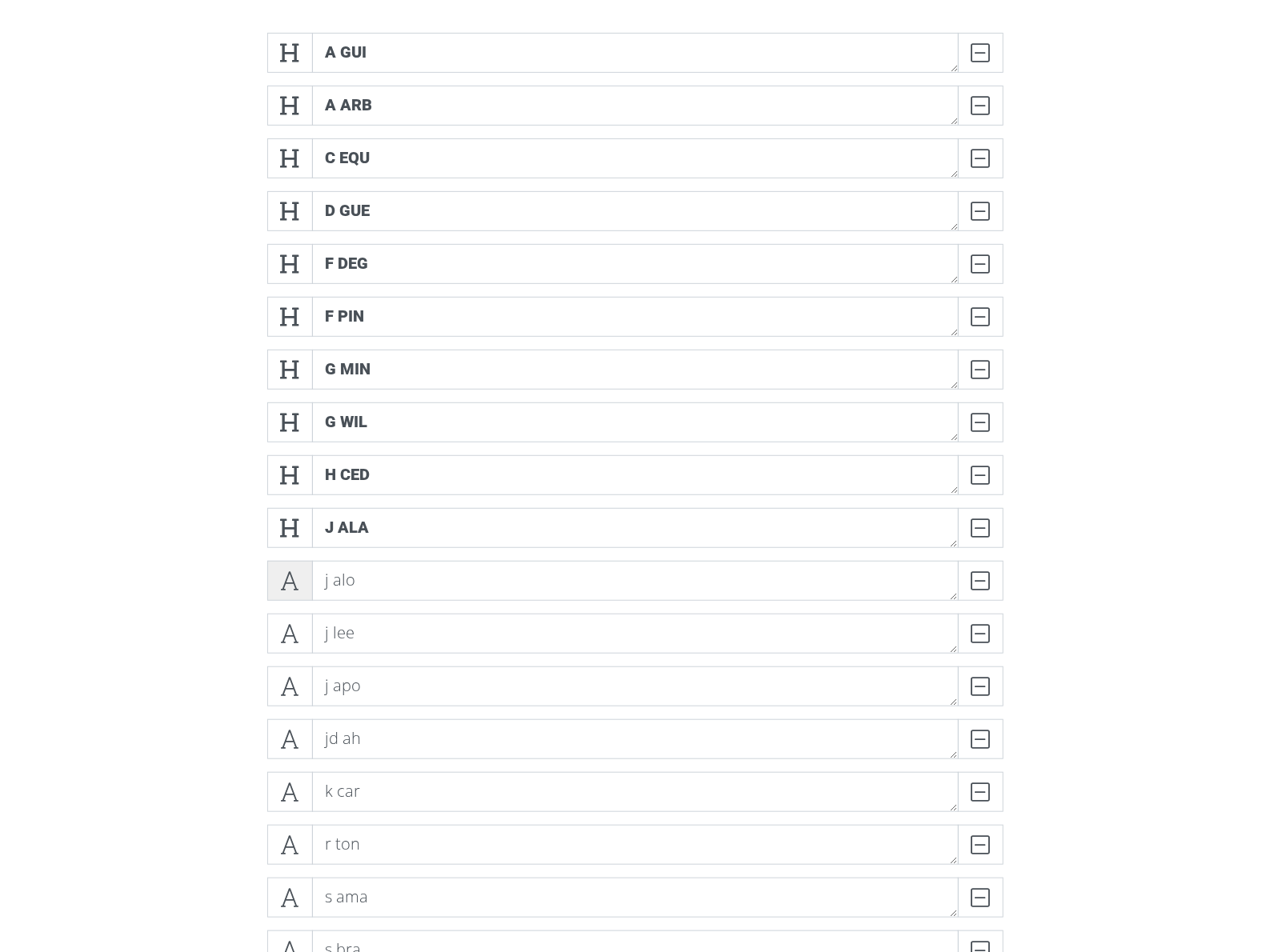 click at bounding box center (290, 581) 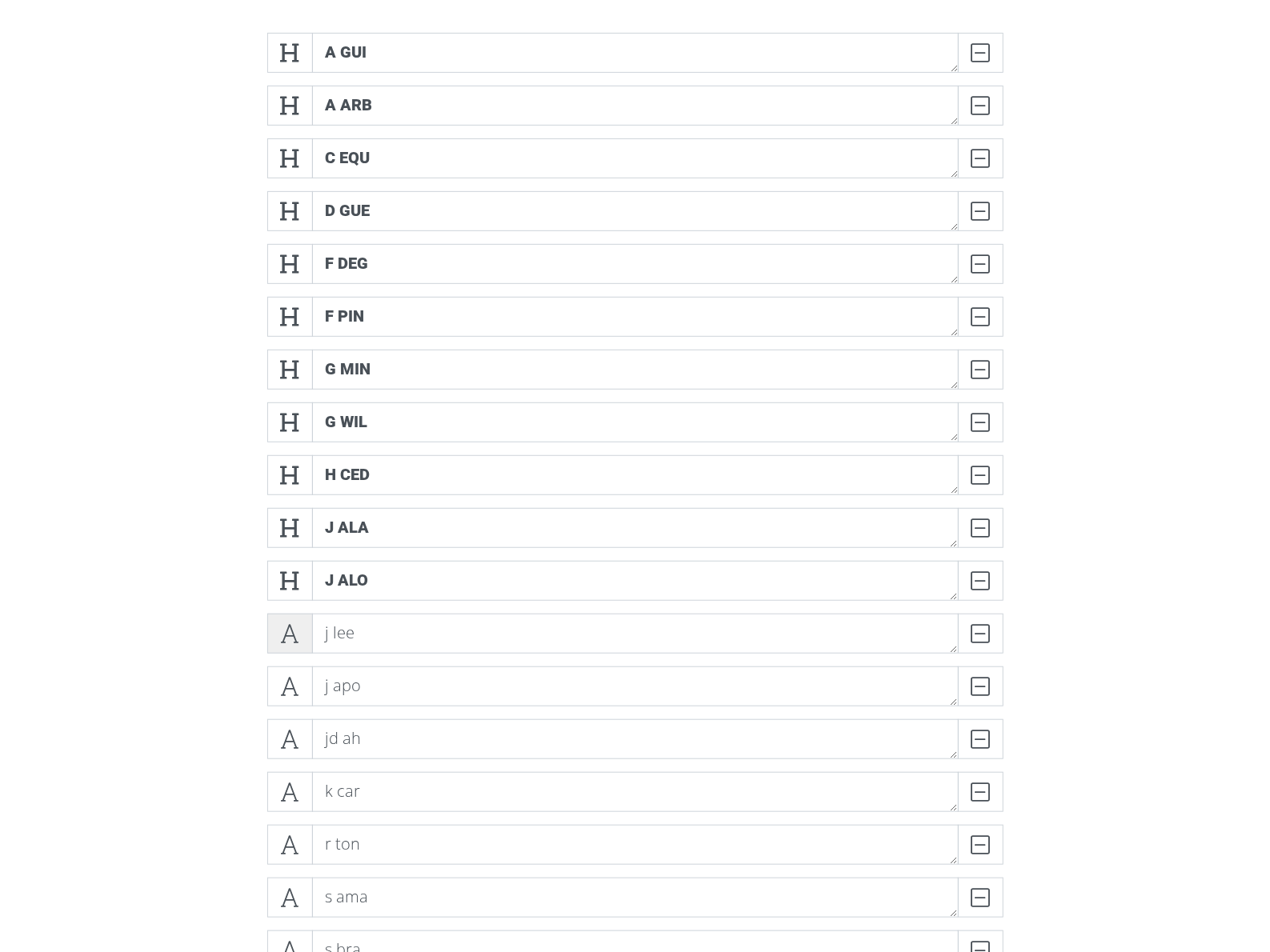 click at bounding box center [290, 634] 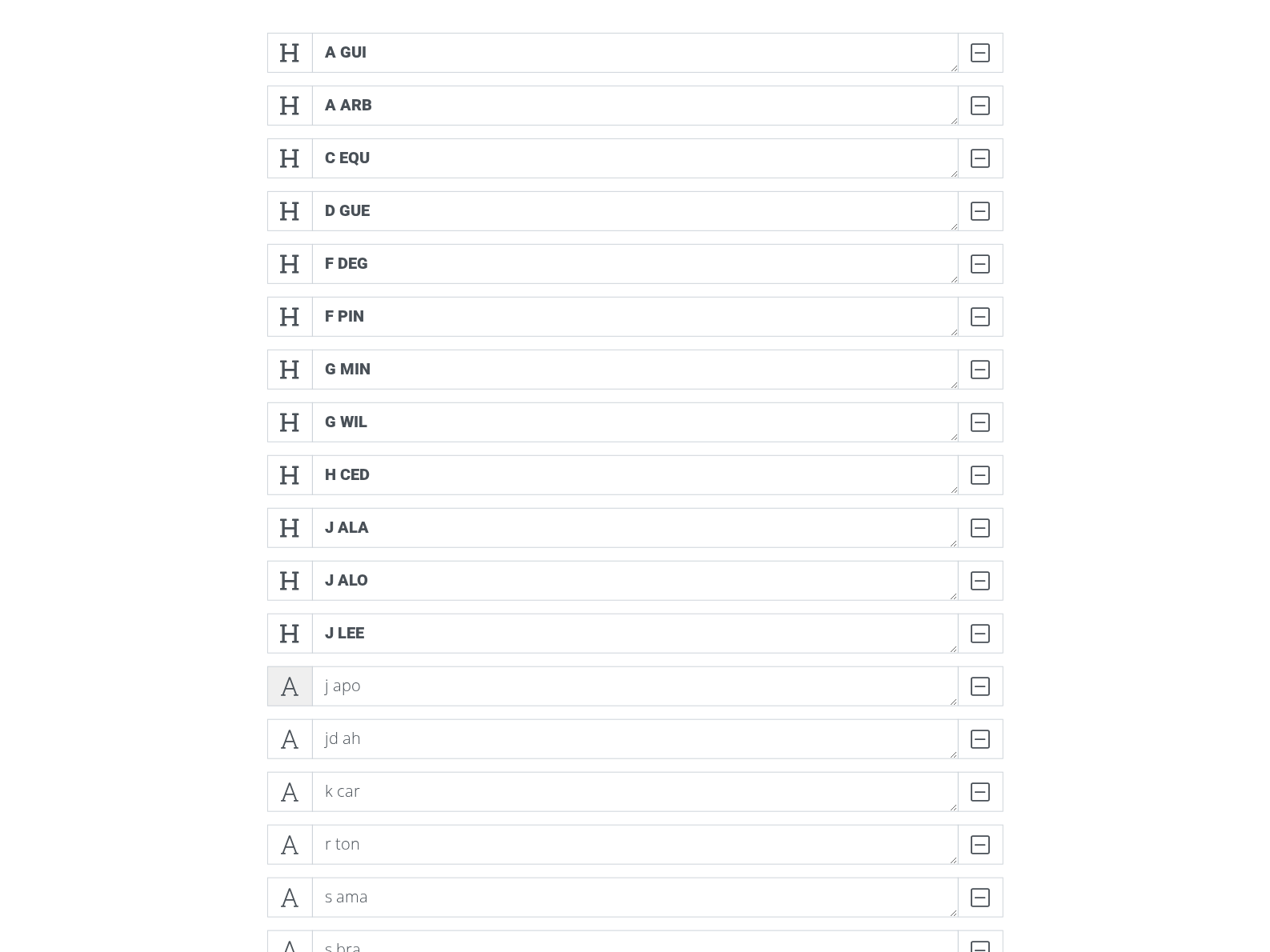 drag, startPoint x: 290, startPoint y: 670, endPoint x: 284, endPoint y: 692, distance: 22.80351 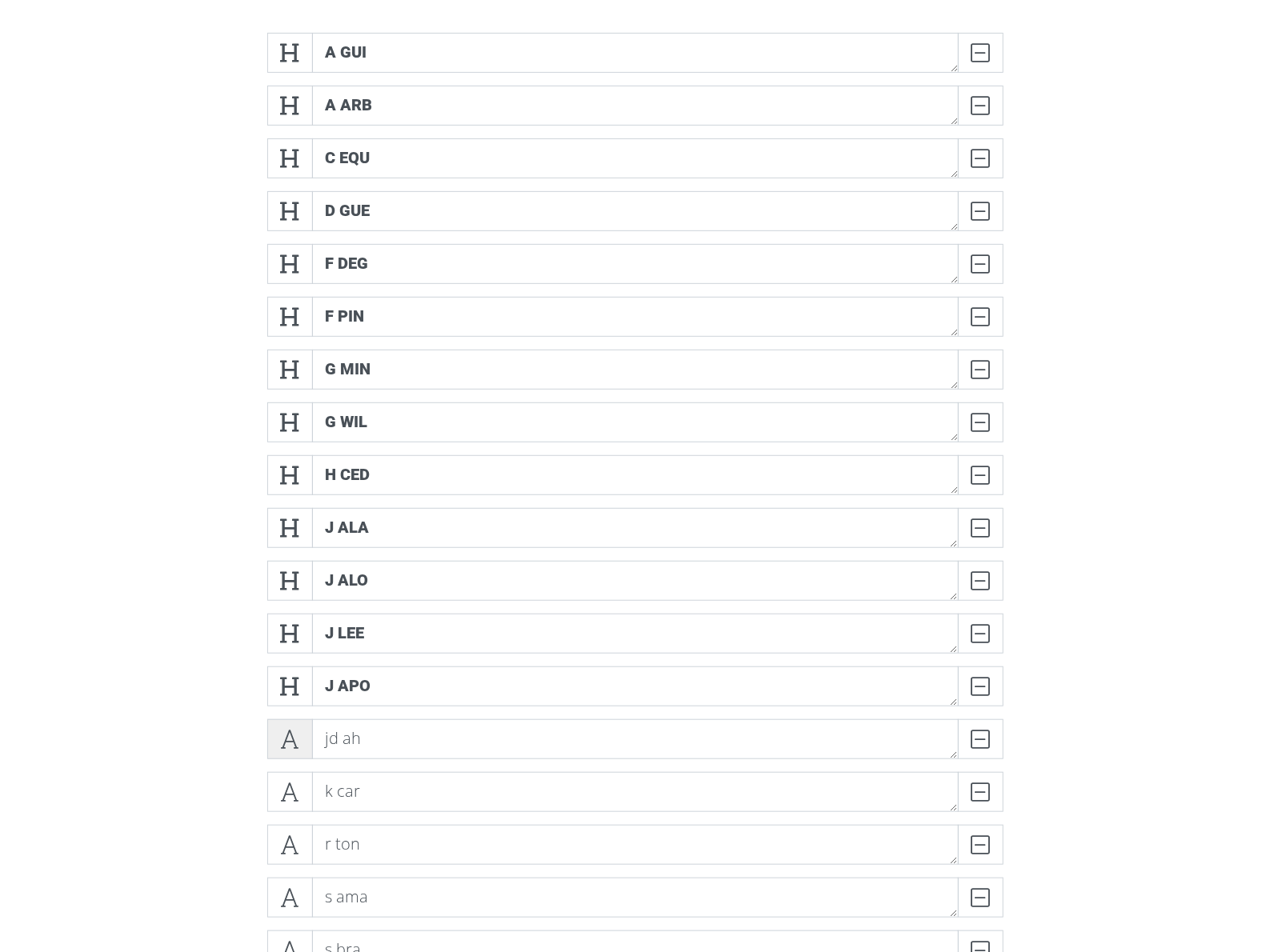 click at bounding box center (290, 739) 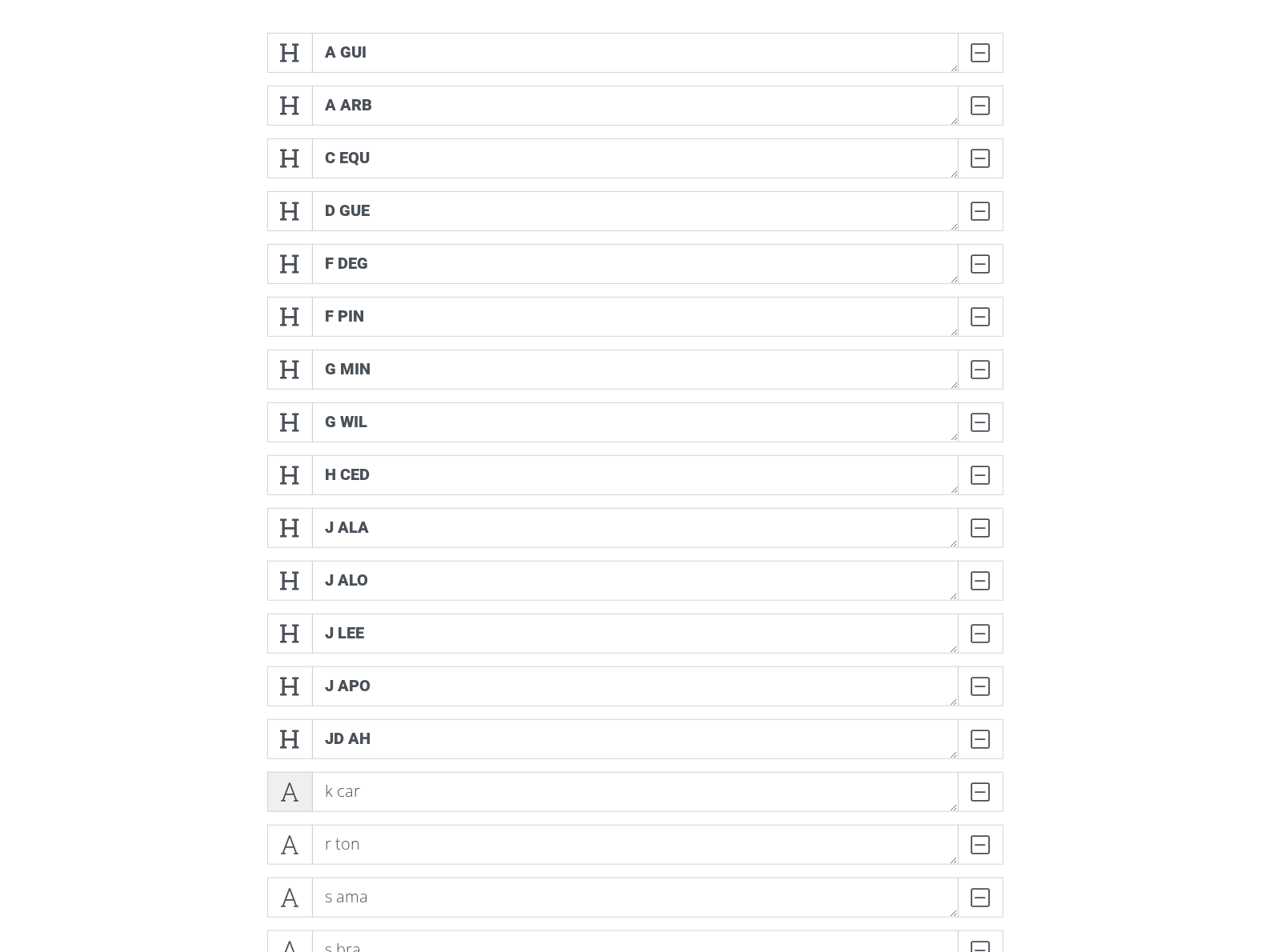 click at bounding box center (290, 792) 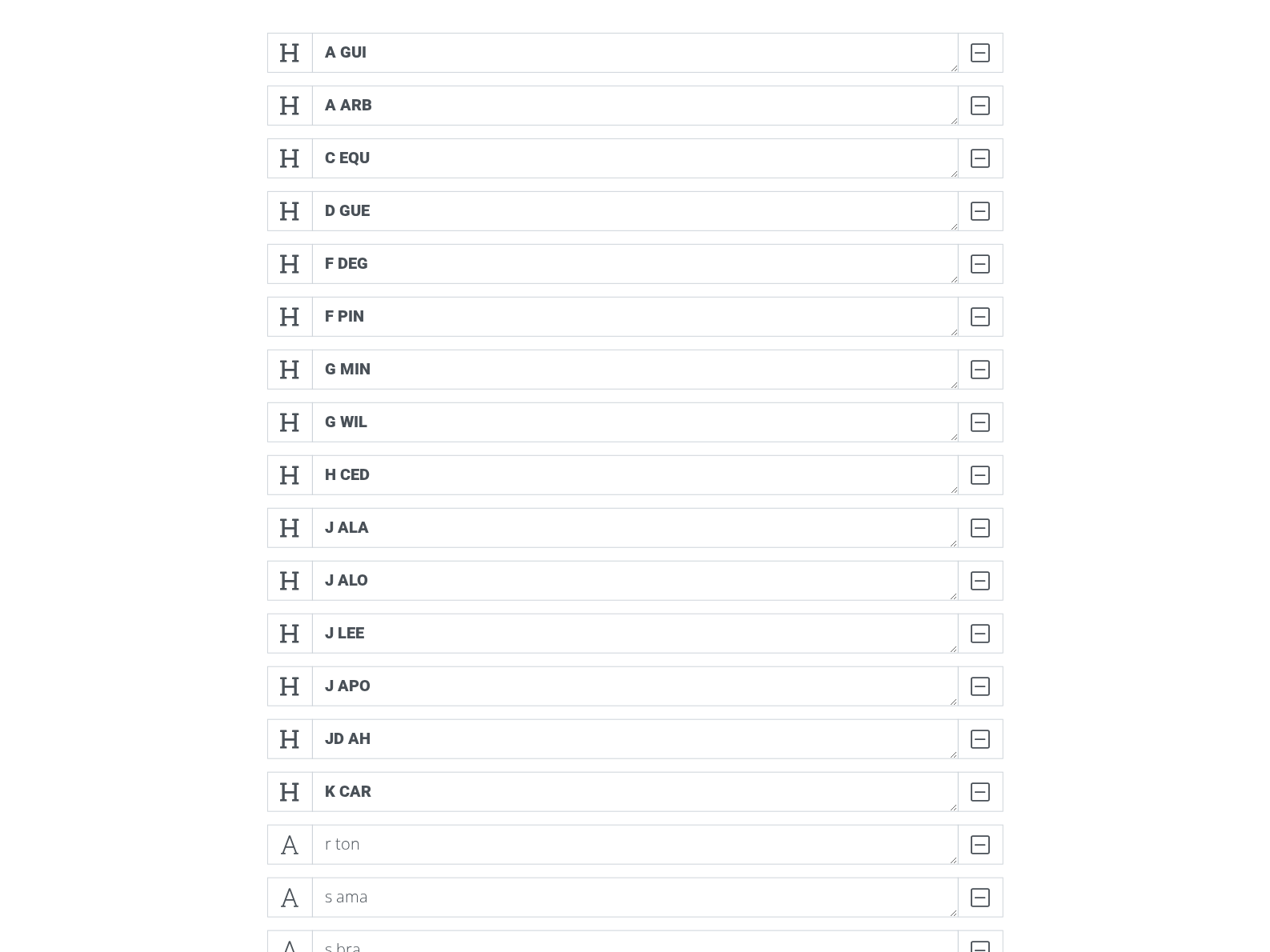 click on "k car
DELETE" at bounding box center (635, 798) 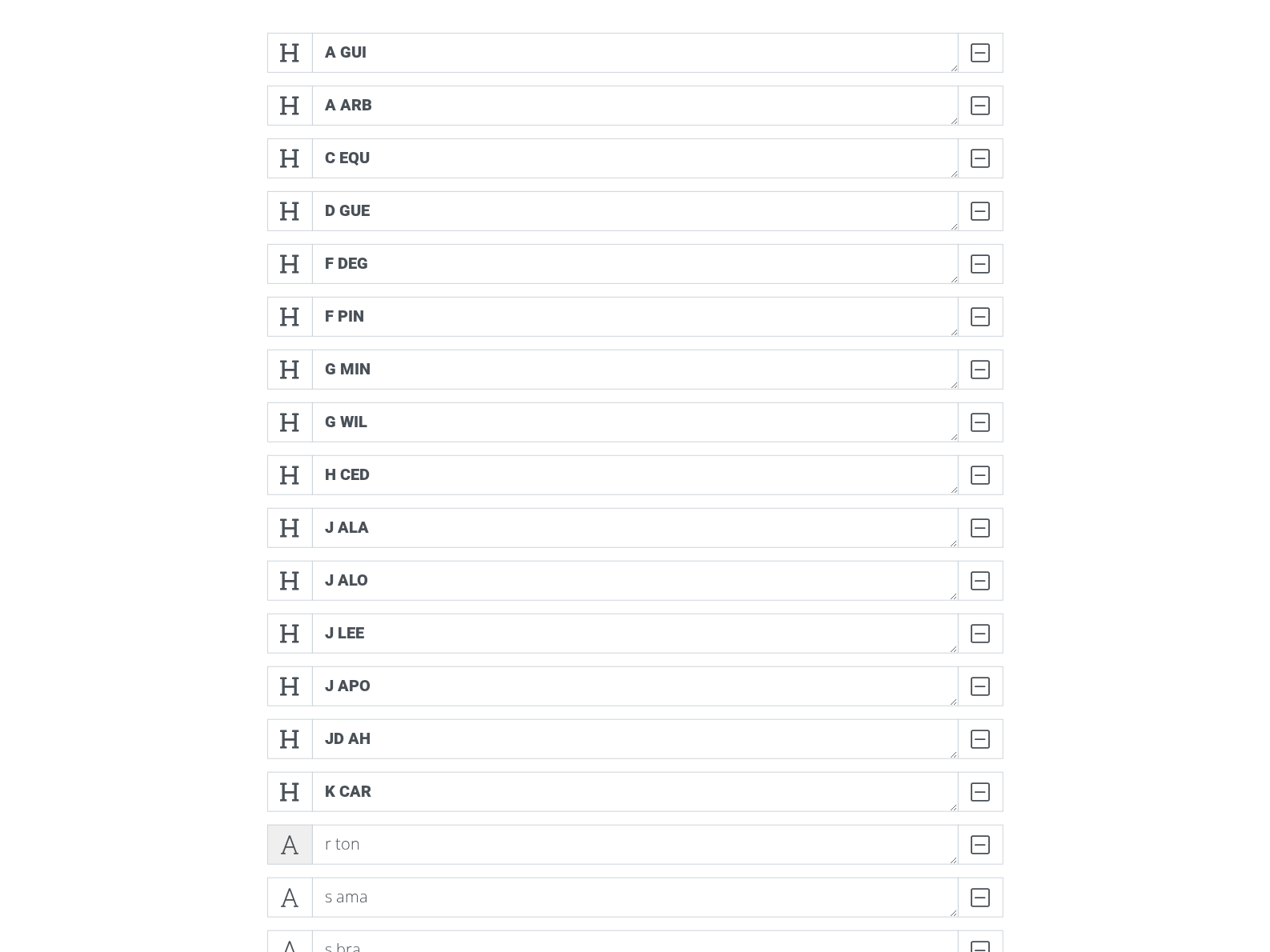 click at bounding box center (290, 845) 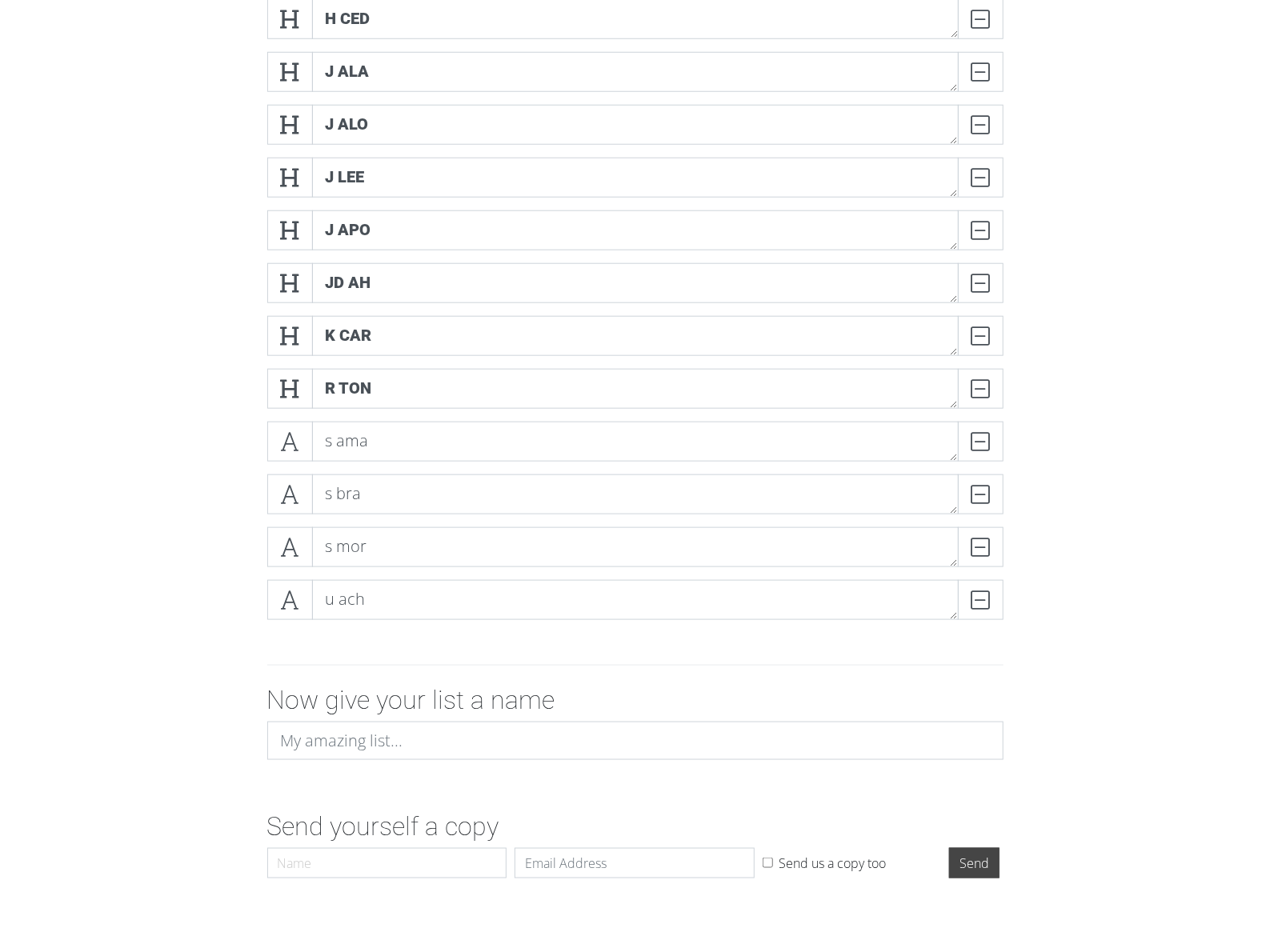 scroll, scrollTop: 788, scrollLeft: 0, axis: vertical 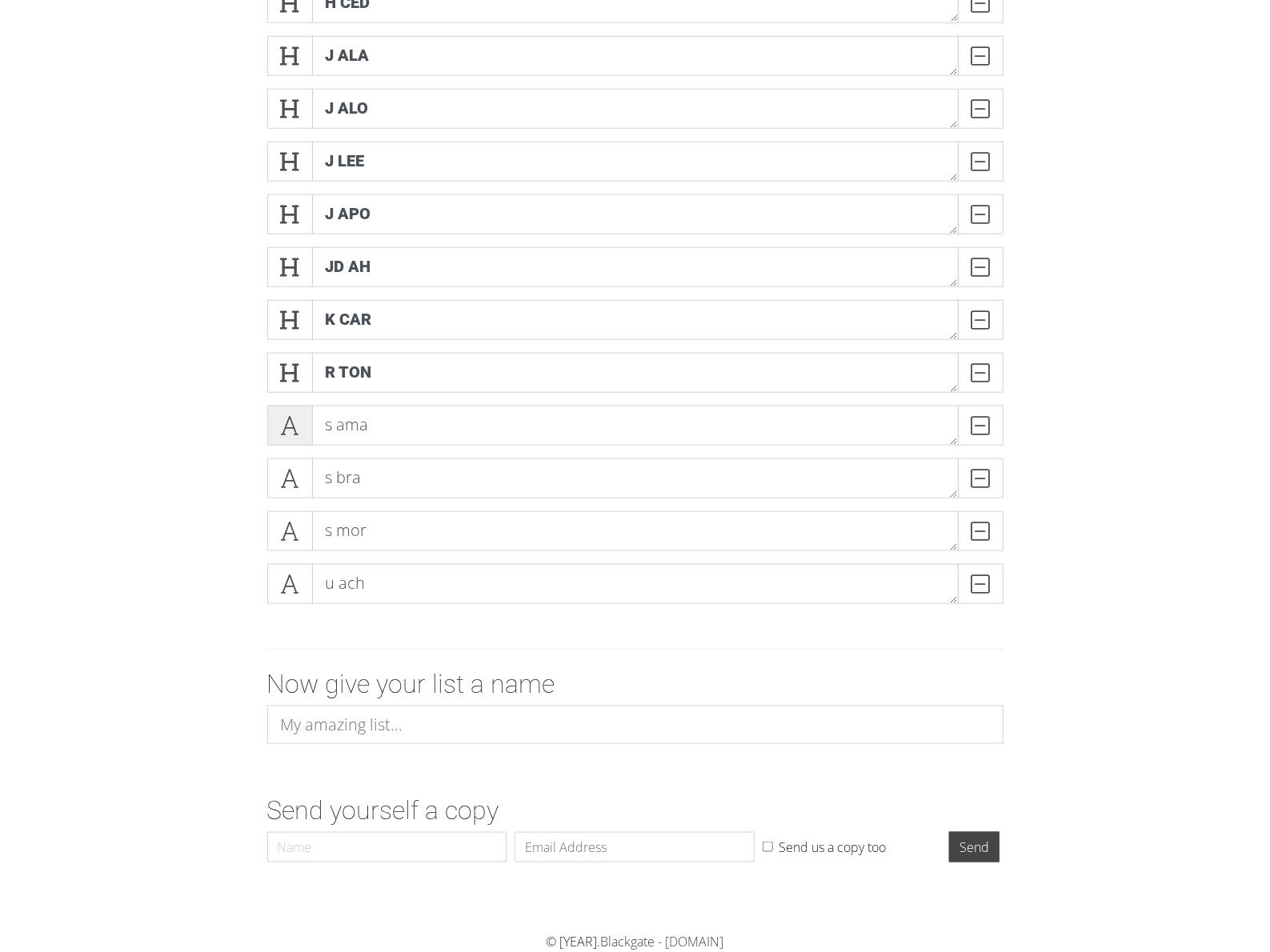 click at bounding box center [290, 426] 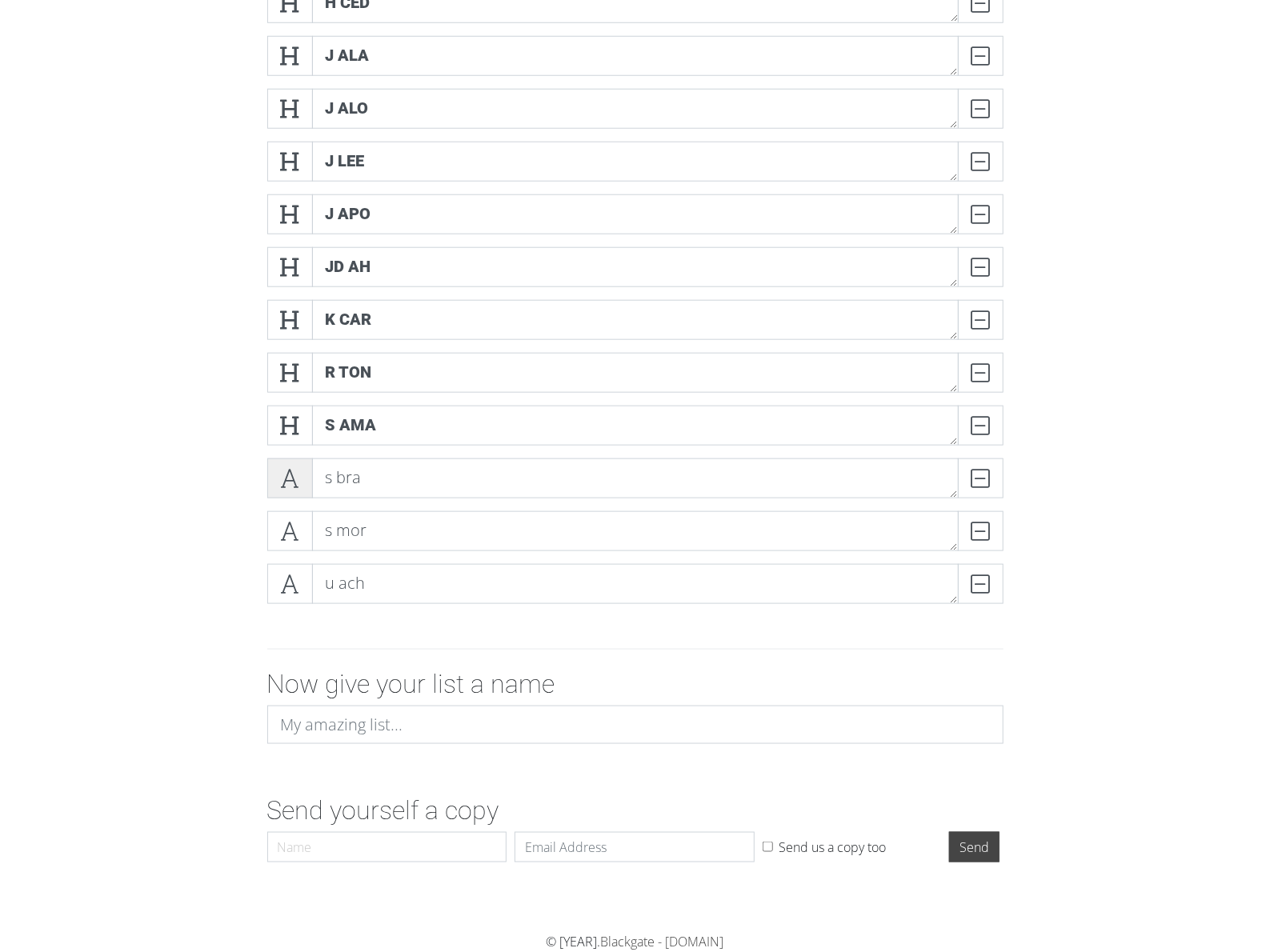 click at bounding box center (290, 478) 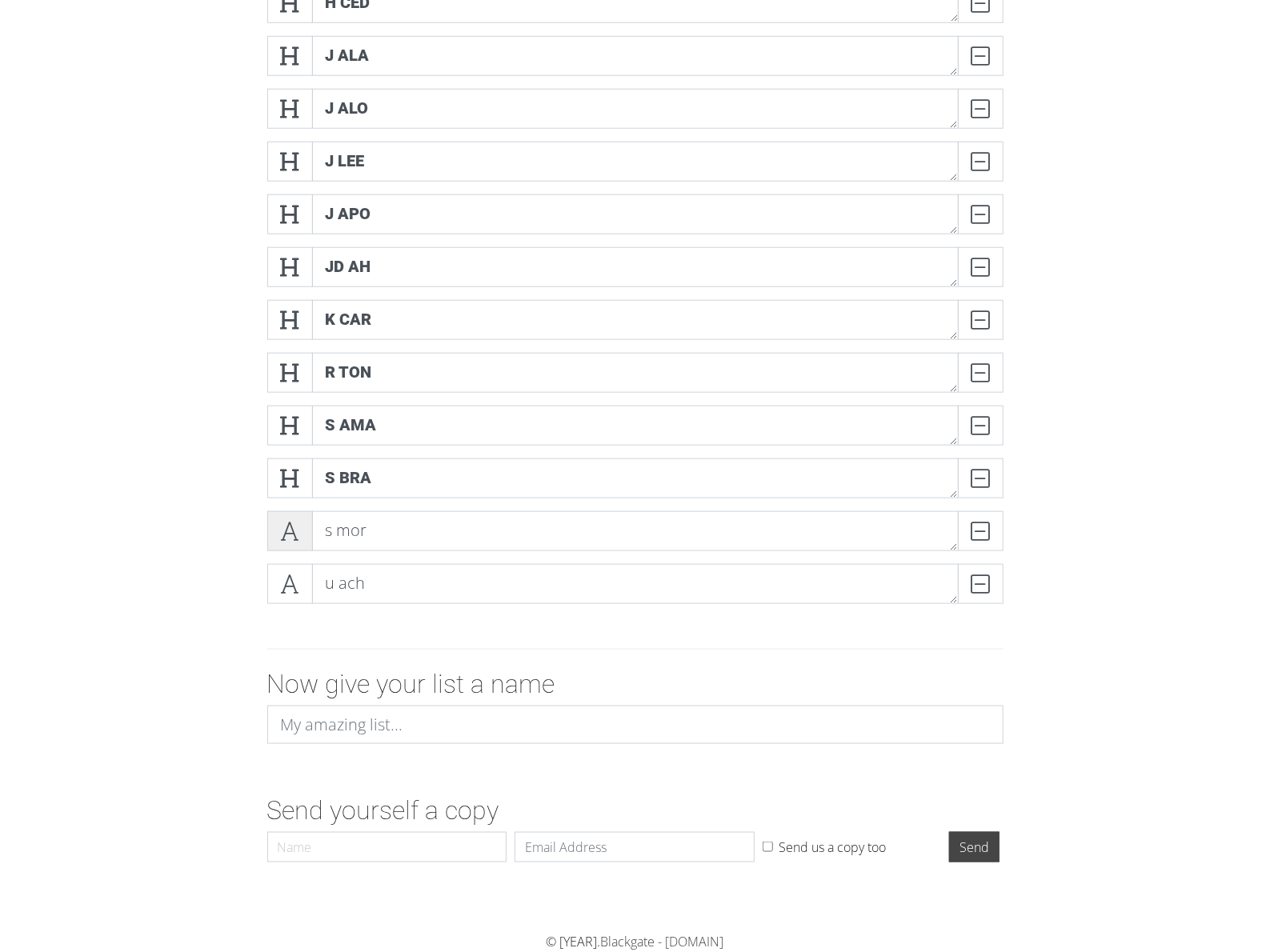 drag, startPoint x: 286, startPoint y: 516, endPoint x: 291, endPoint y: 542, distance: 26.4764 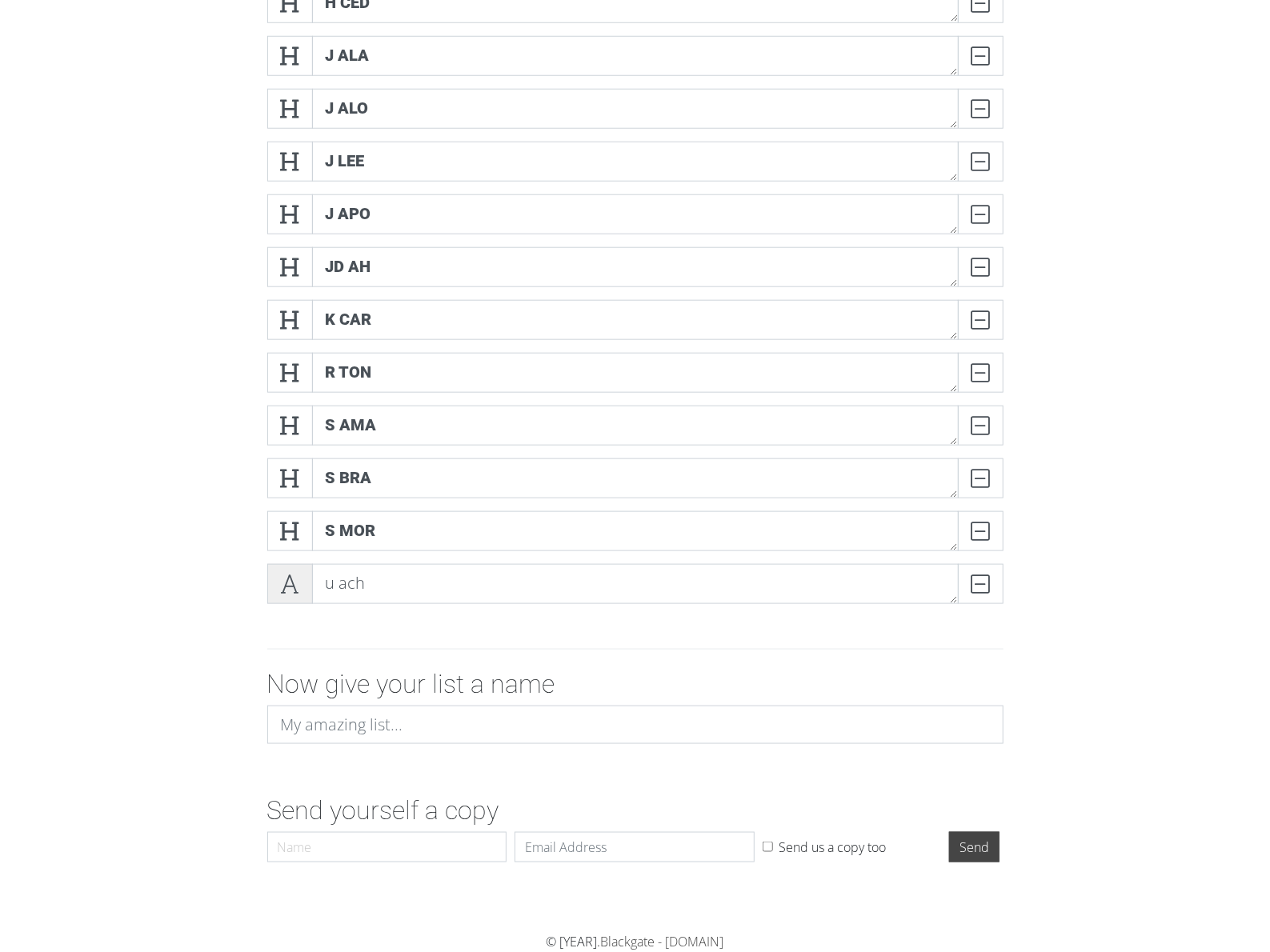 click at bounding box center [290, 584] 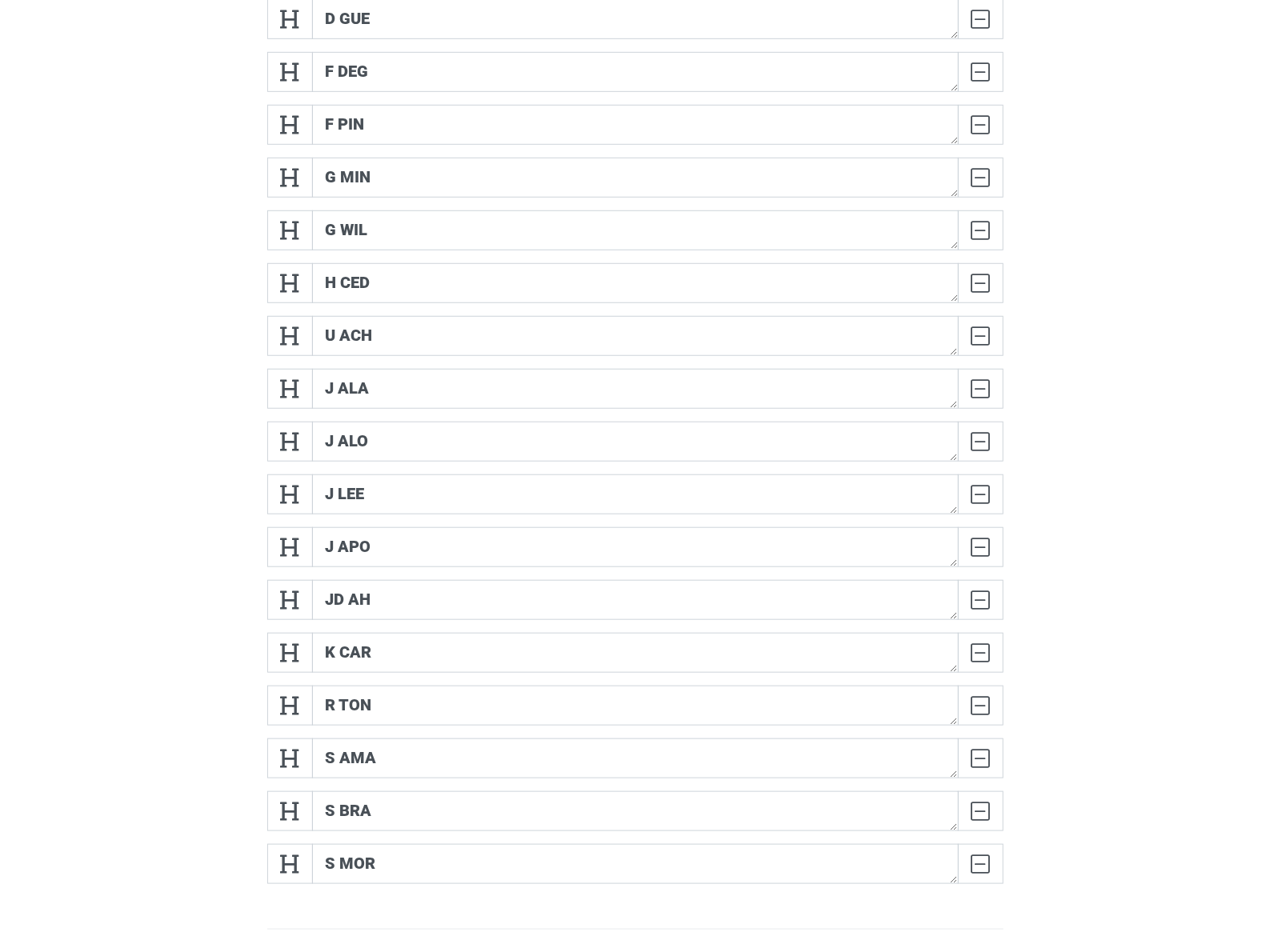 scroll, scrollTop: 415, scrollLeft: 0, axis: vertical 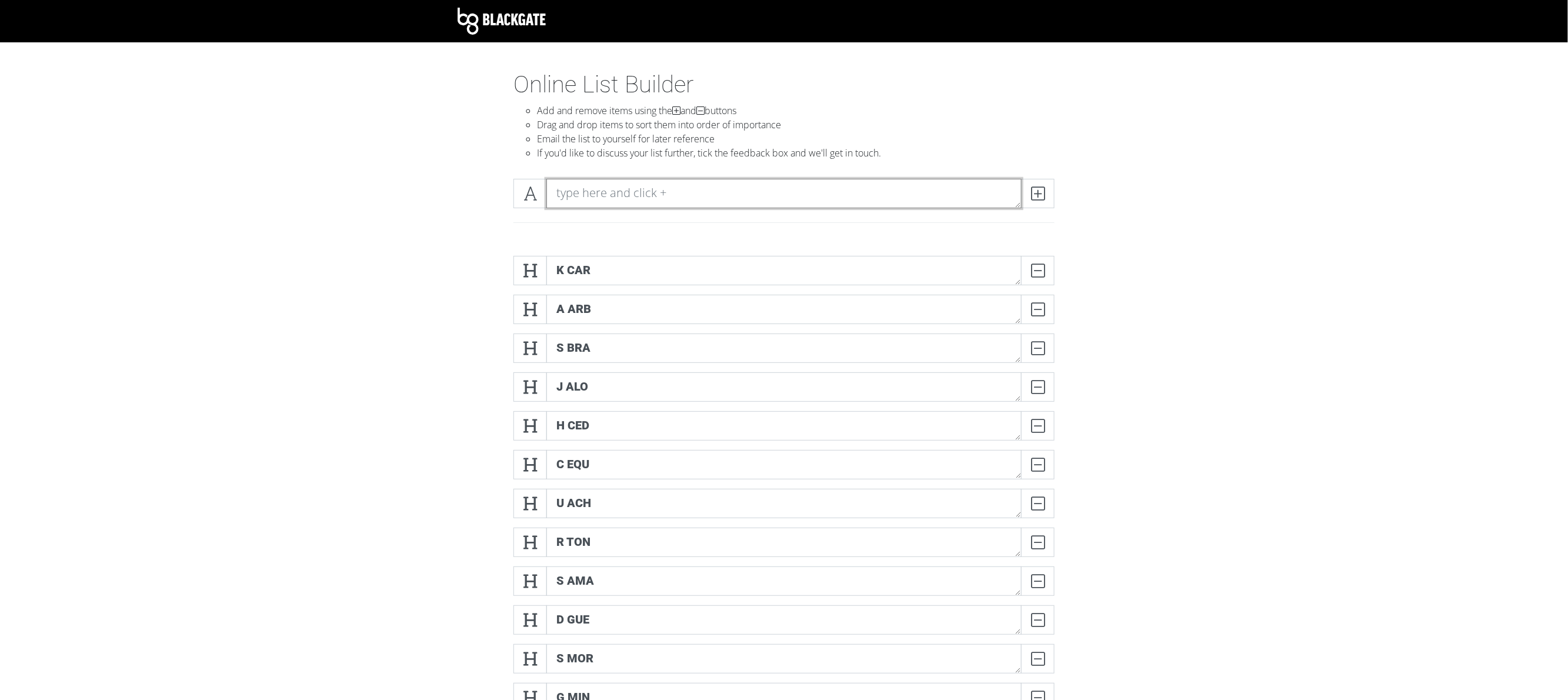 click at bounding box center [784, 194] 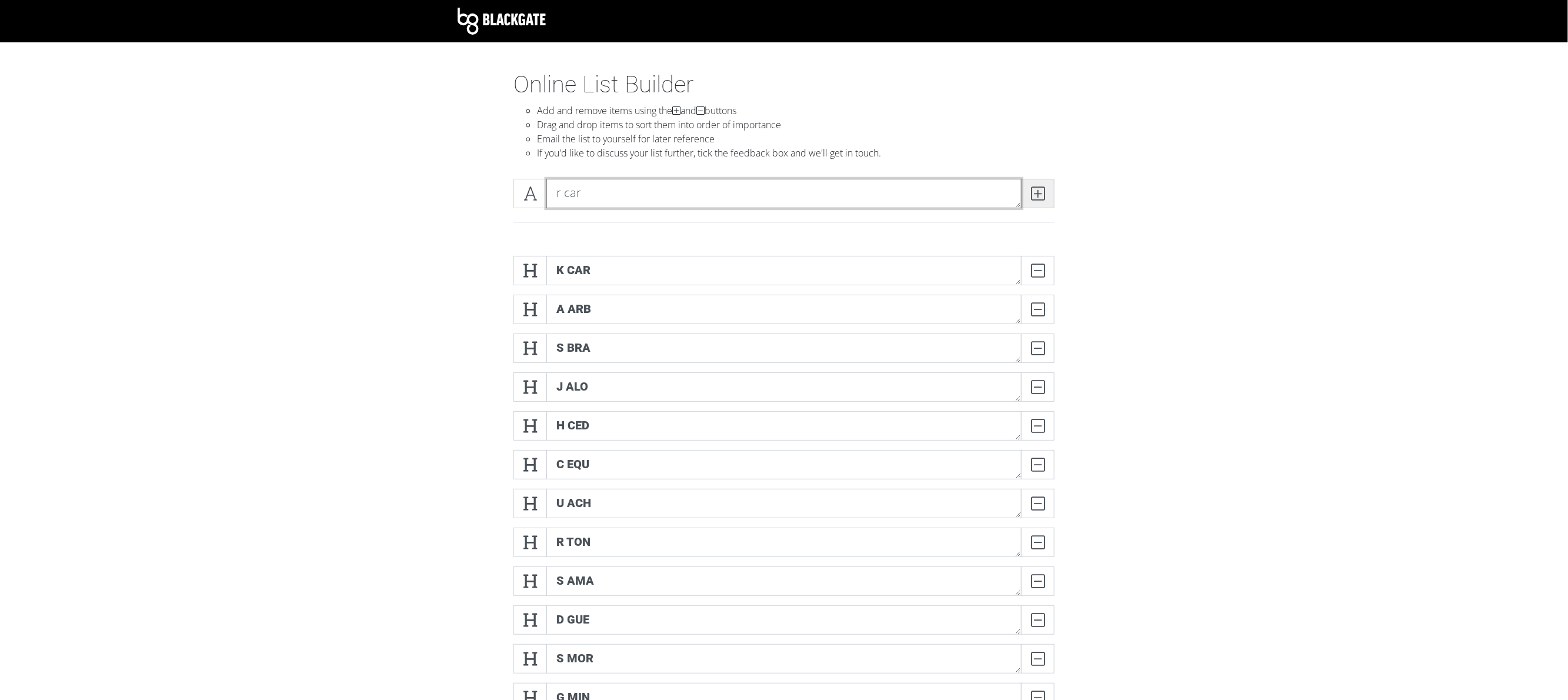 type on "r car" 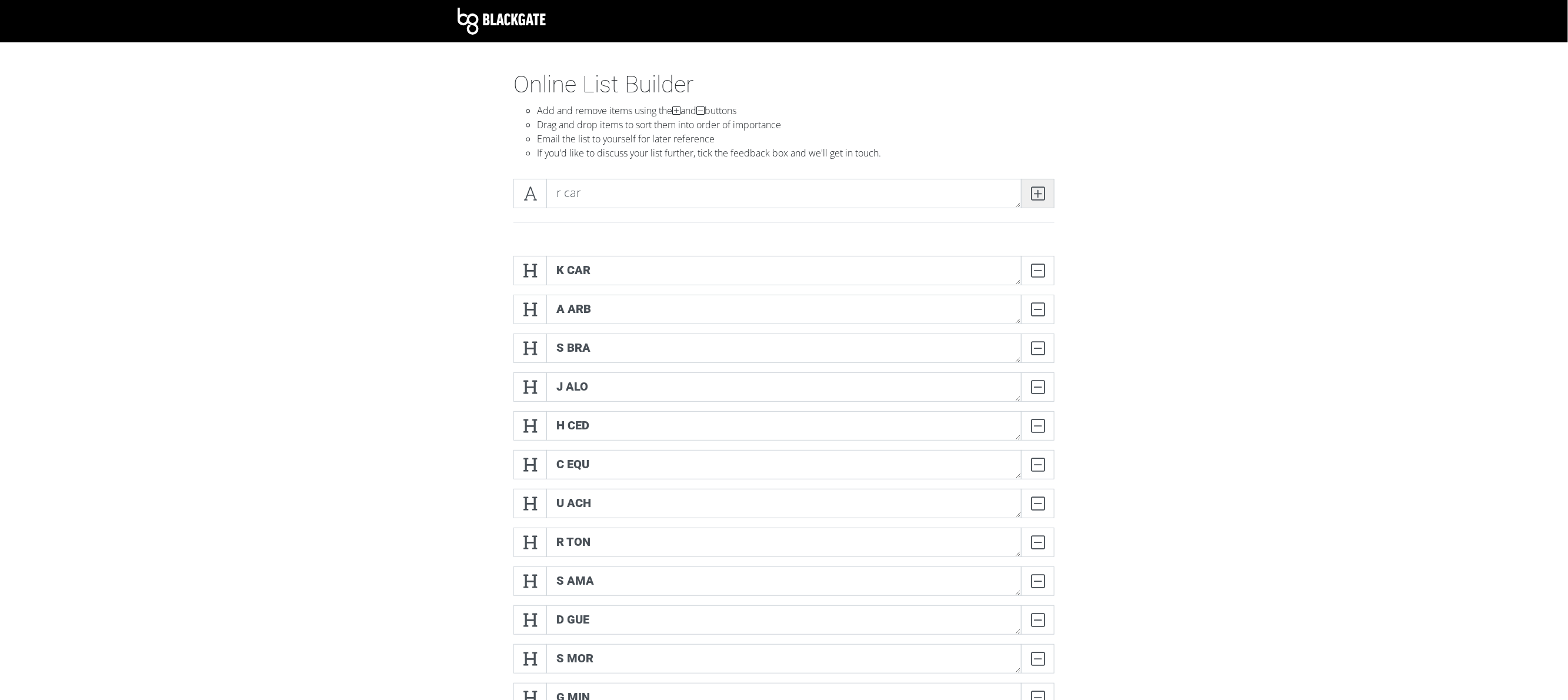 click at bounding box center (1037, 194) 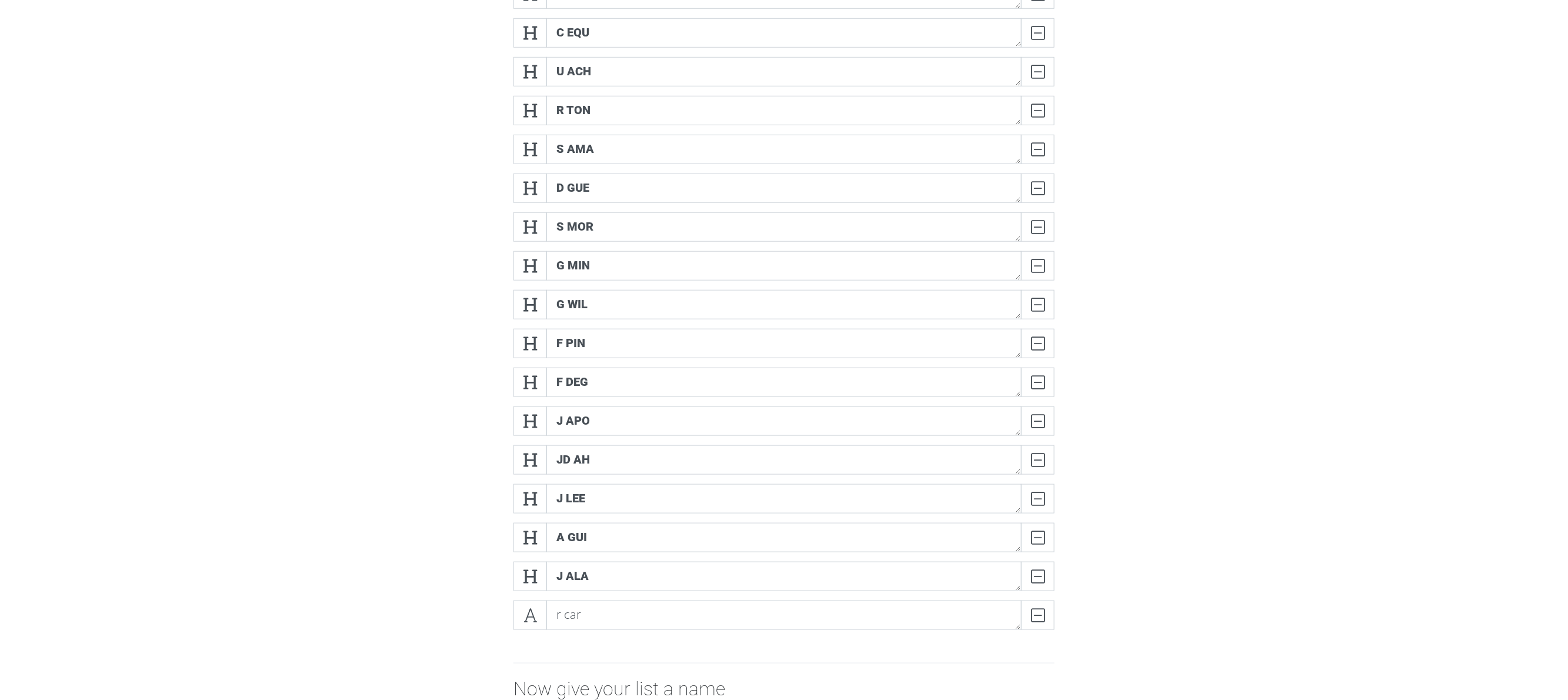 scroll, scrollTop: 471, scrollLeft: 0, axis: vertical 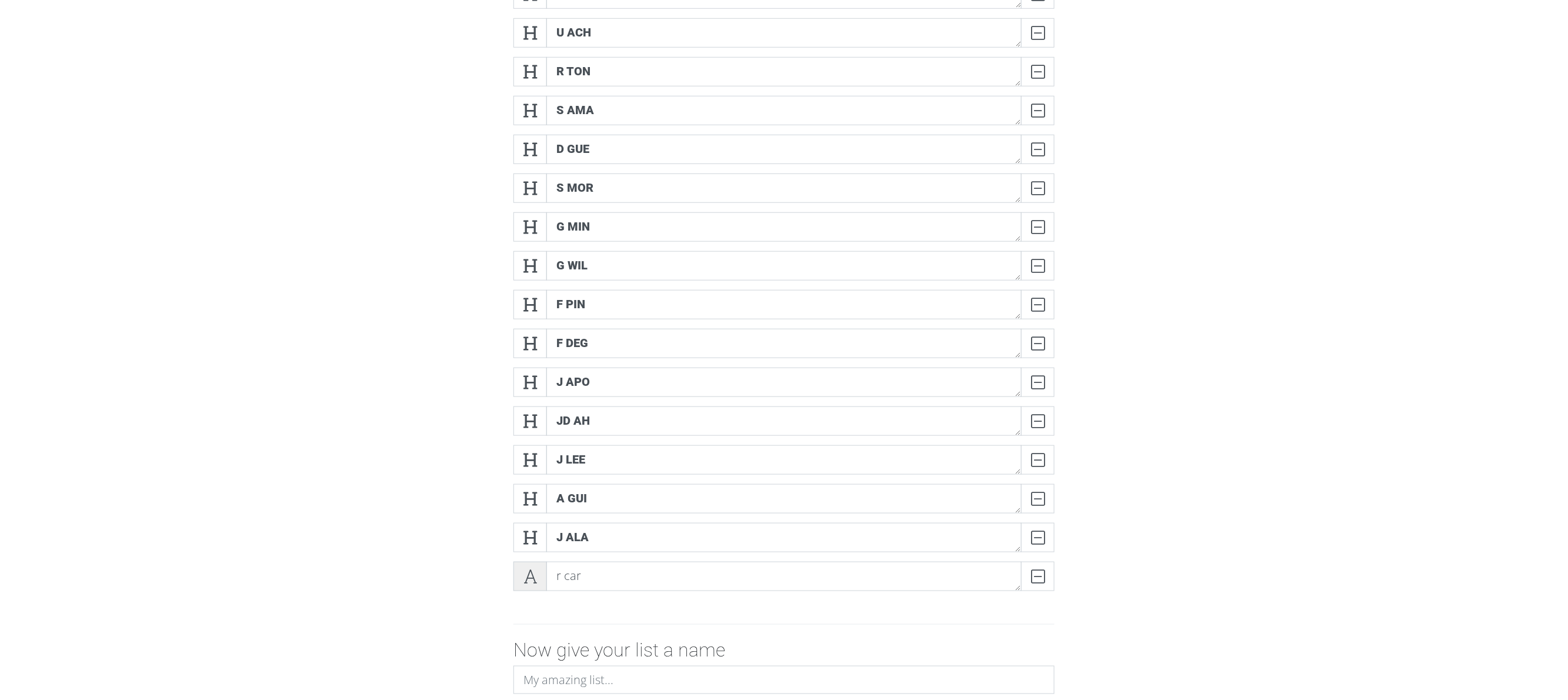 click at bounding box center [530, 576] 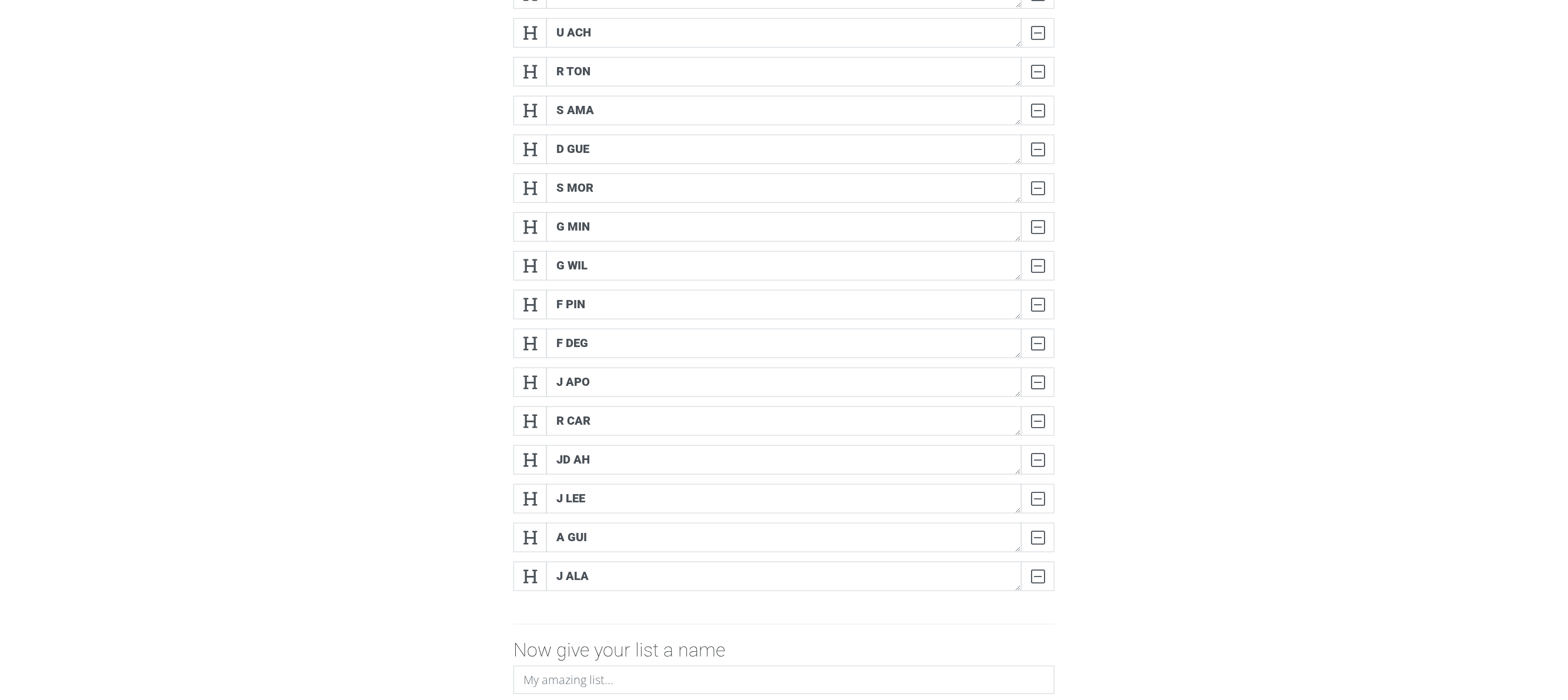 click on "k car
DELETE
a arb
DELETE
s bra
DELETE
j alo
DELETE
h ced
DELETE
c equ
DELETE
u ach
DELETE
r ton" at bounding box center [784, 281] 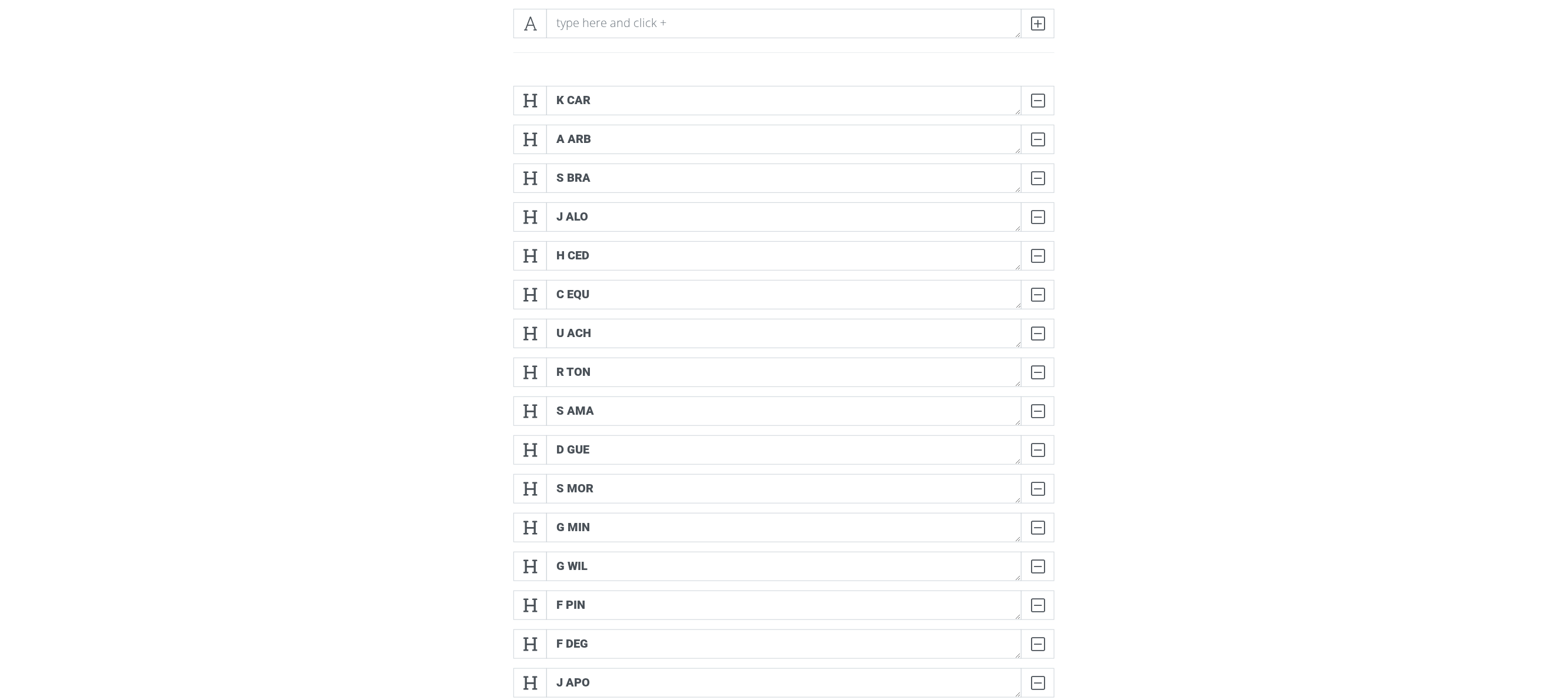 scroll, scrollTop: 118, scrollLeft: 0, axis: vertical 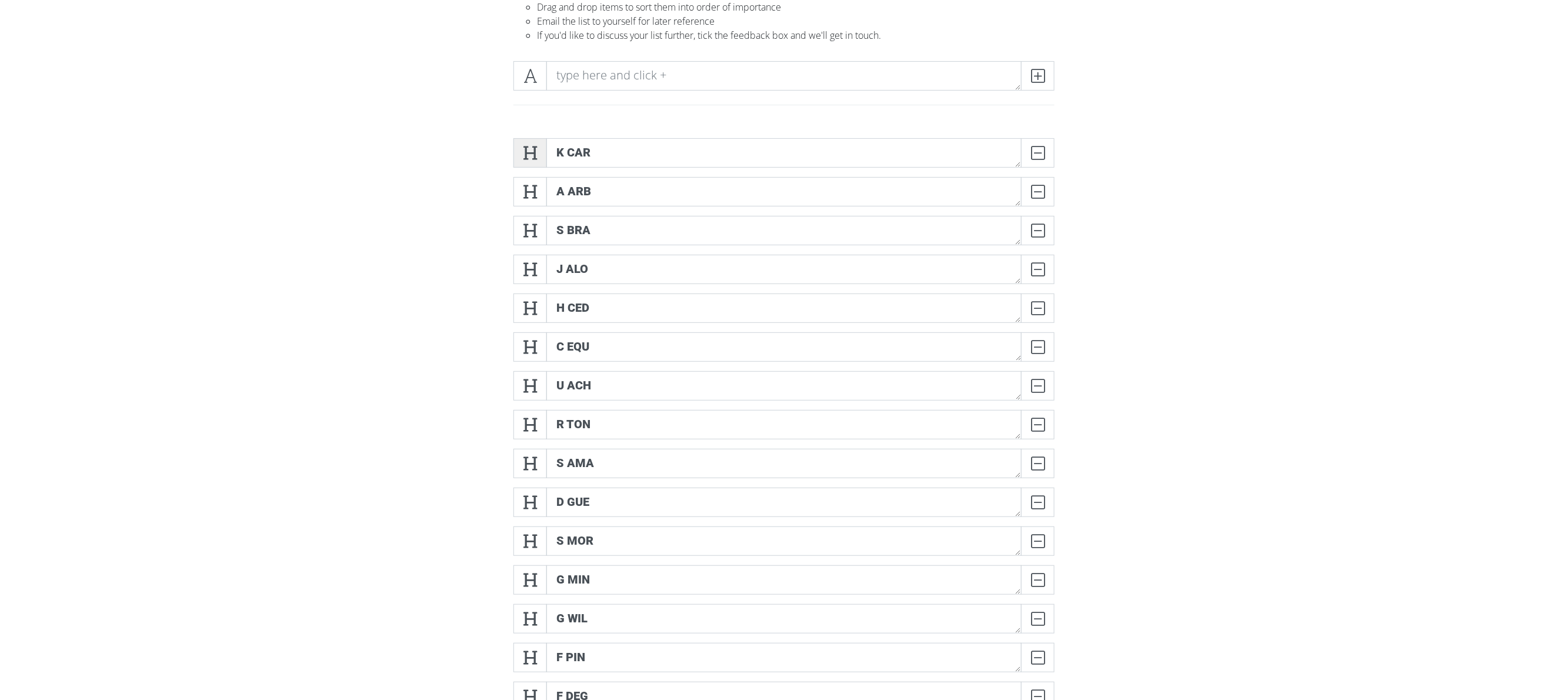 click at bounding box center (530, 153) 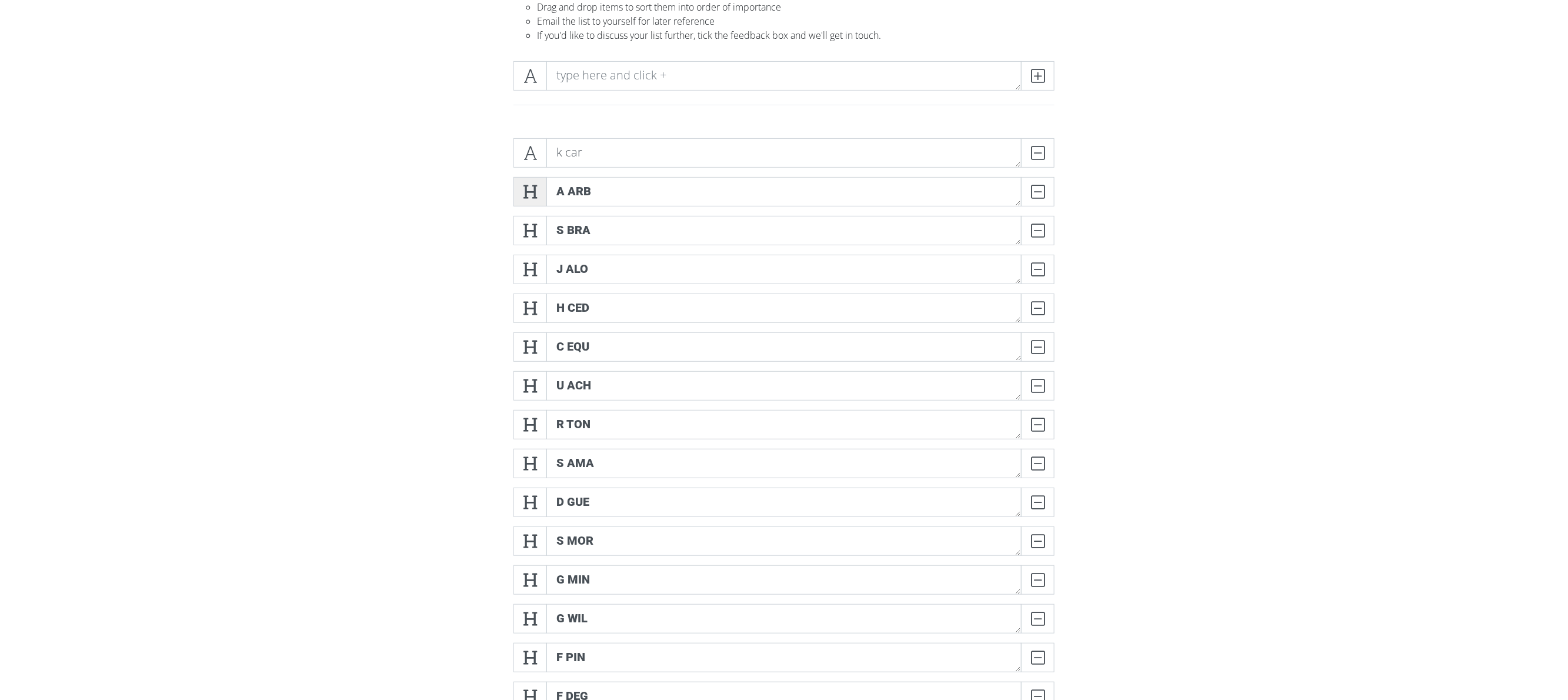 click at bounding box center (530, 192) 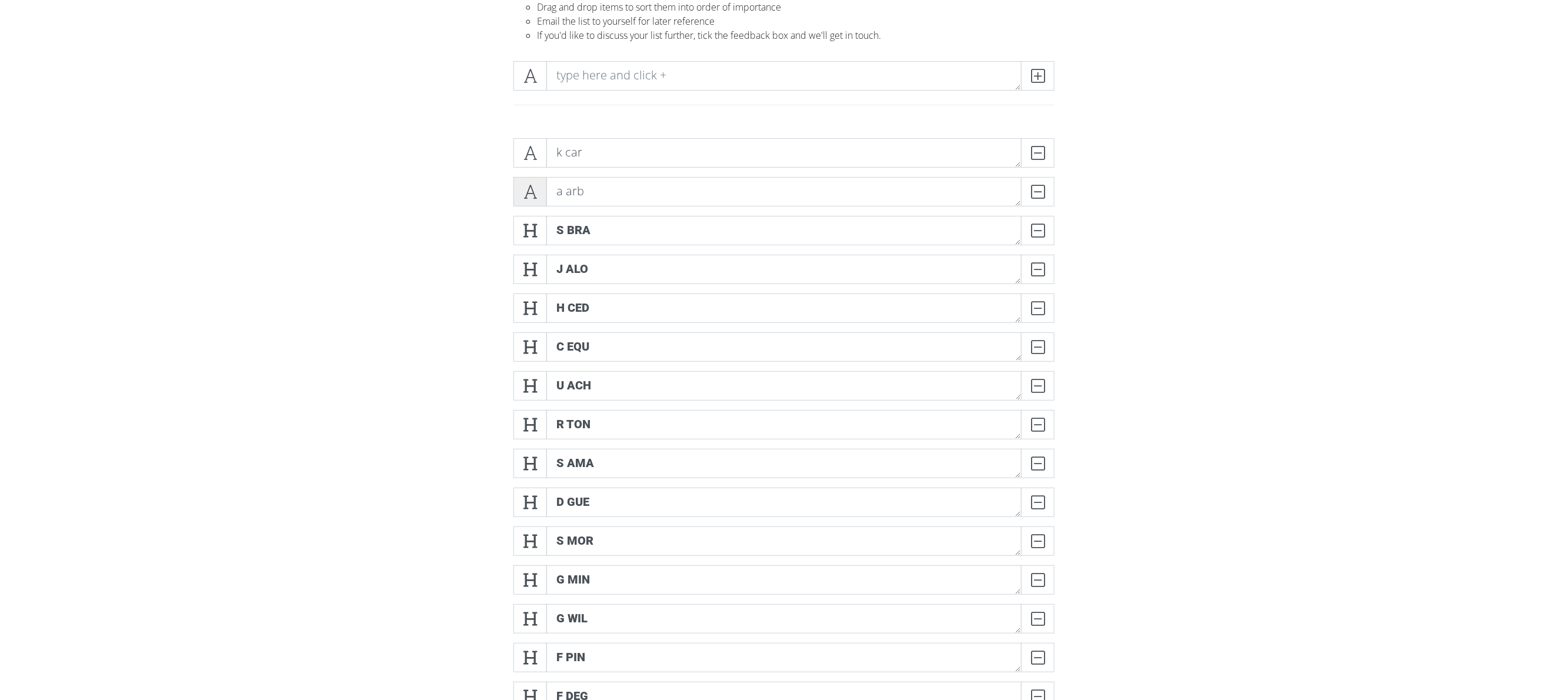 click at bounding box center (530, 192) 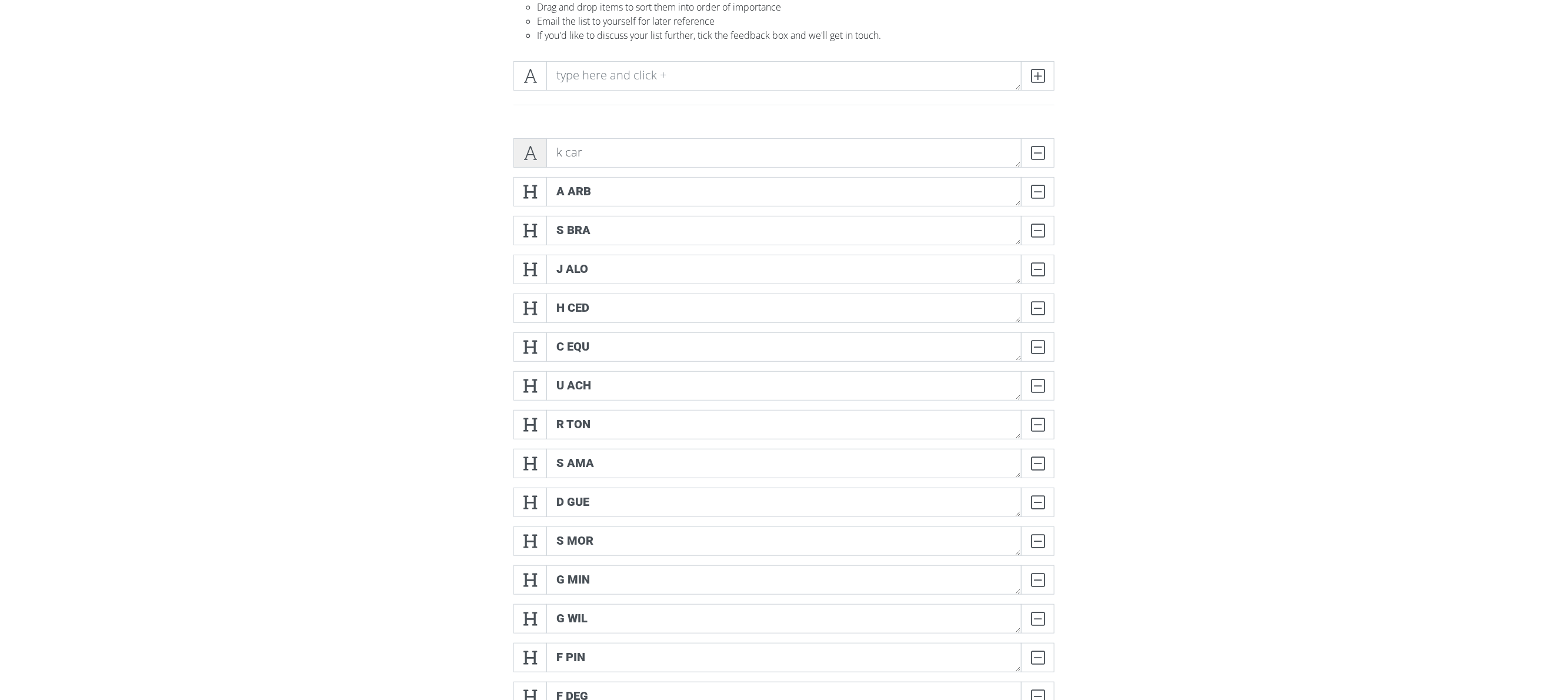 click at bounding box center (530, 153) 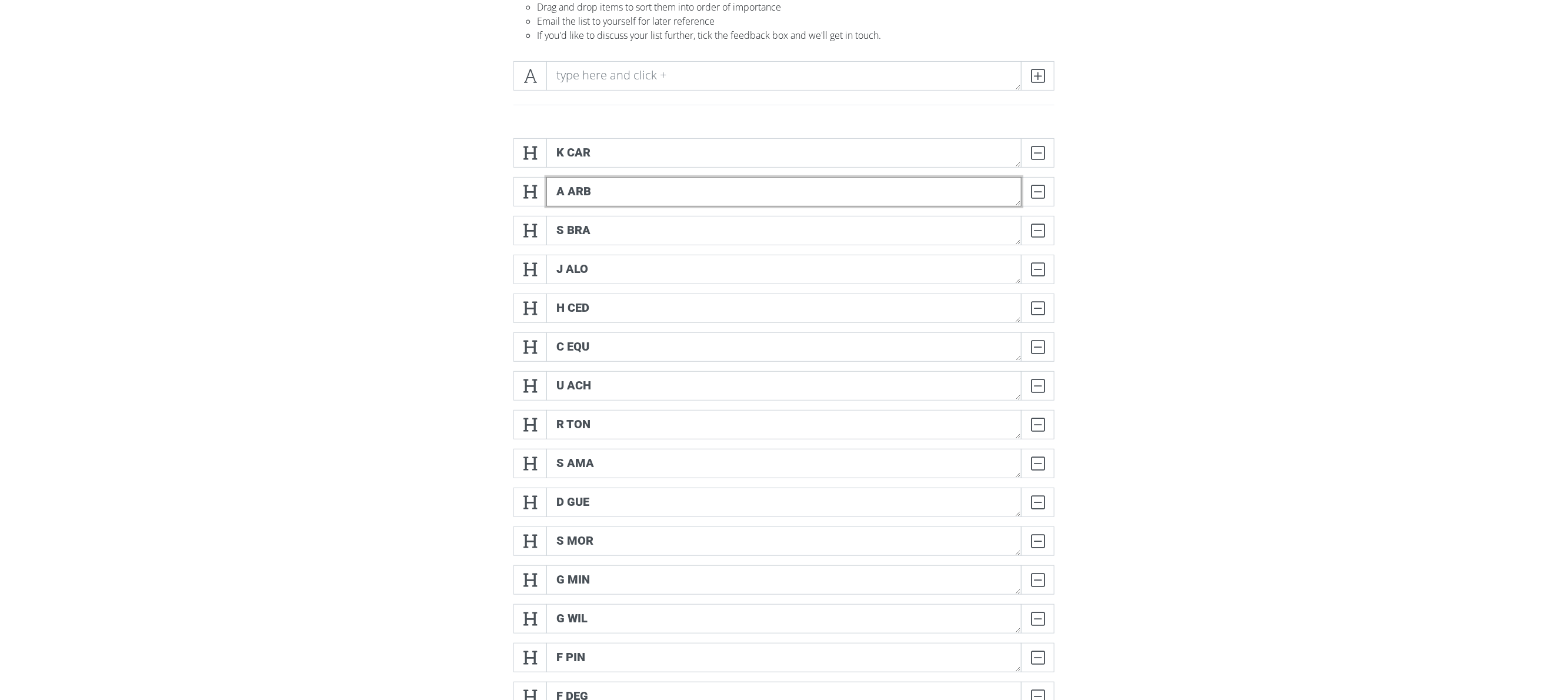 click on "a arb" at bounding box center (784, 192) 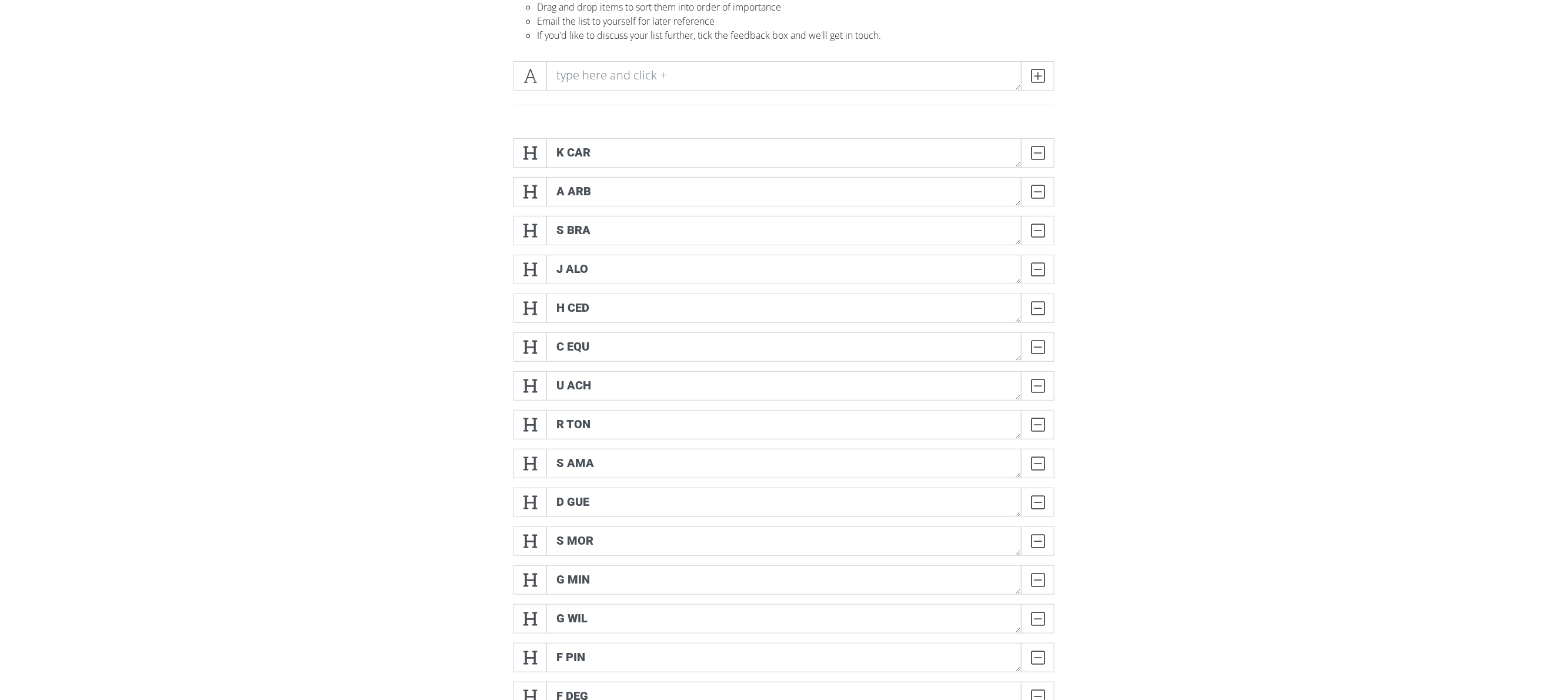 click on "k car
DELETE
a arb
DELETE
s bra
DELETE
j alo
DELETE
h ced
DELETE
c equ
DELETE
u ach
DELETE
r ton" at bounding box center (784, 546) 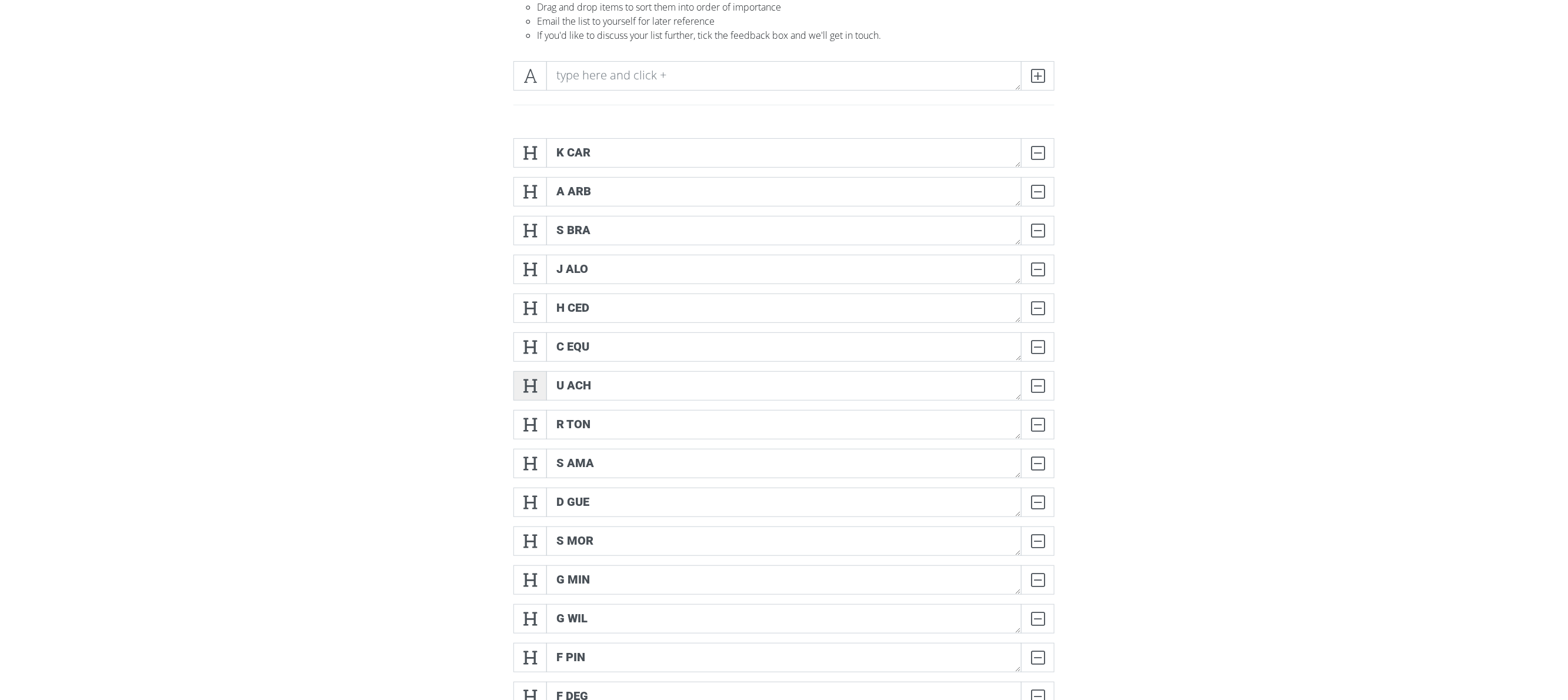 click at bounding box center (530, 386) 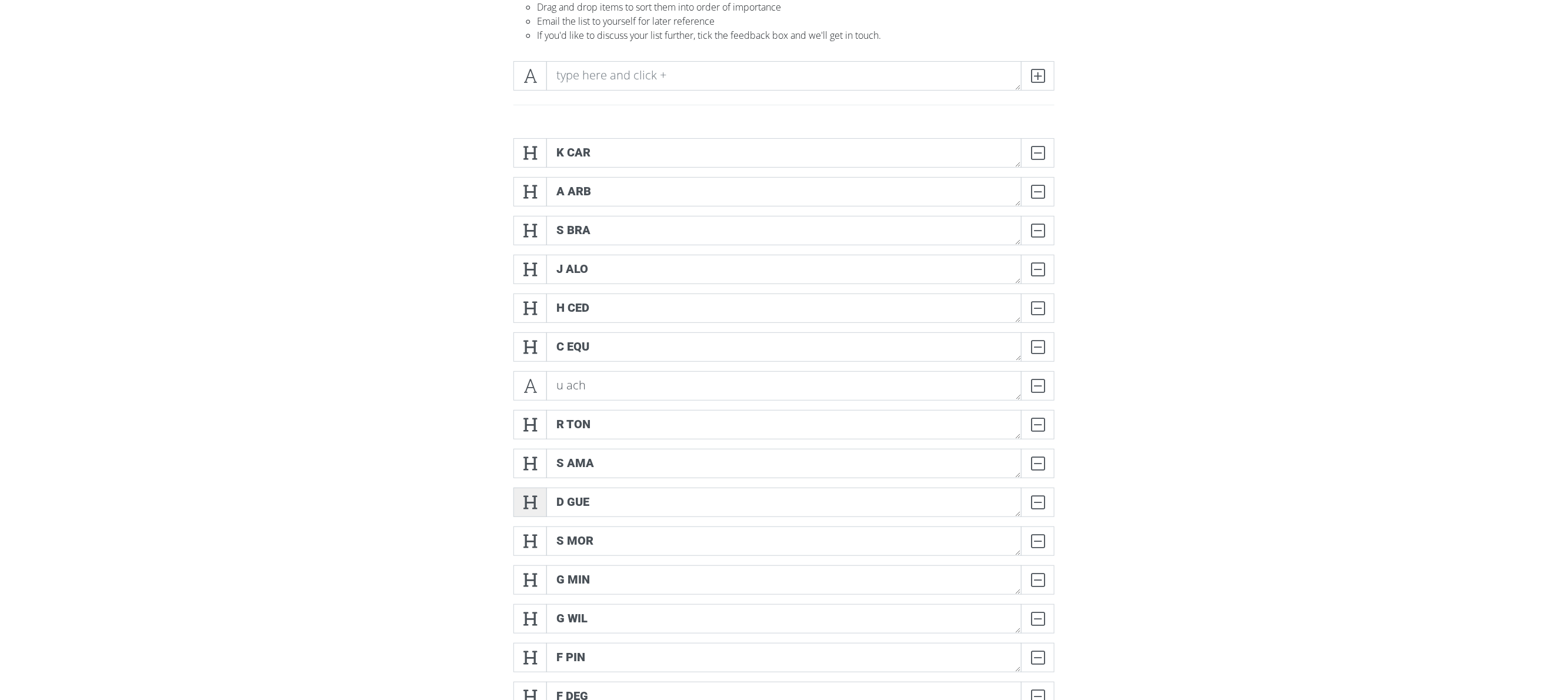 click at bounding box center (530, 502) 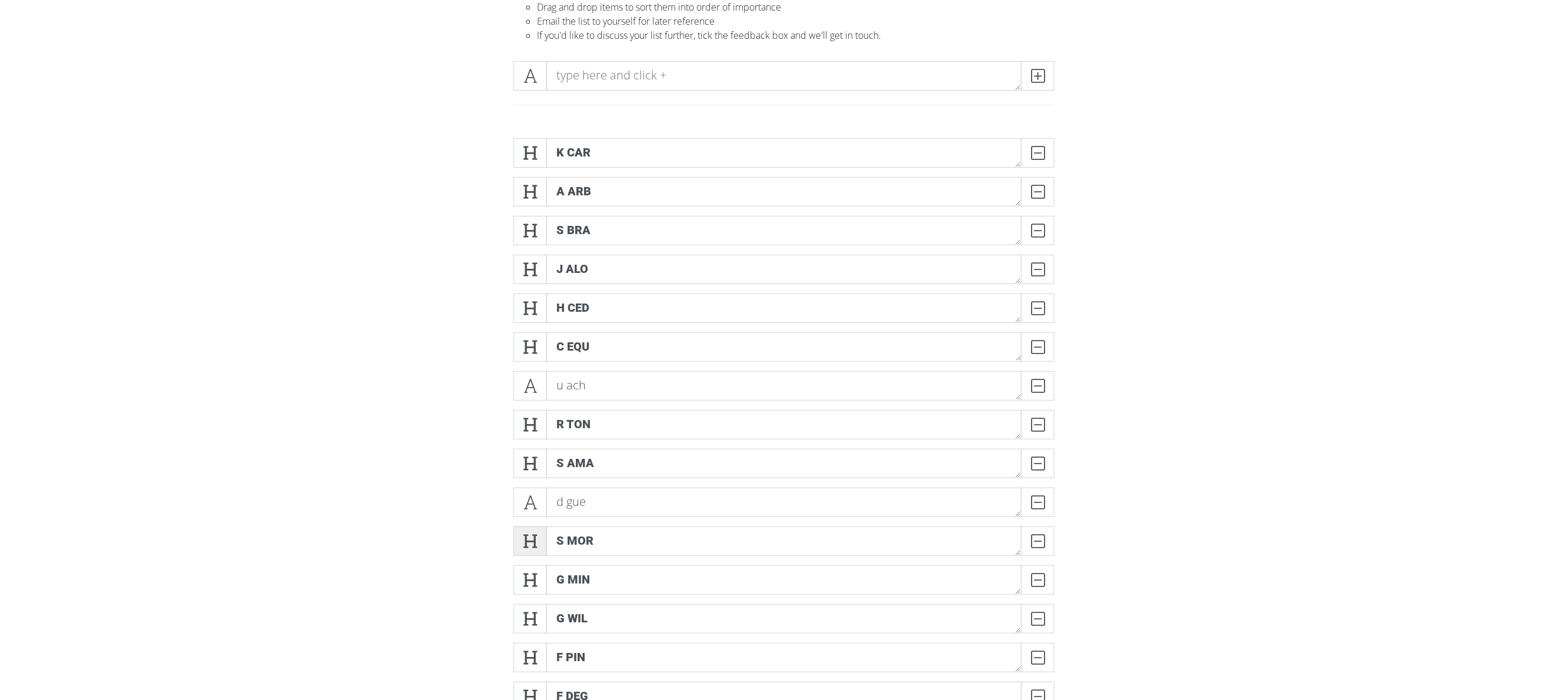 click at bounding box center [530, 541] 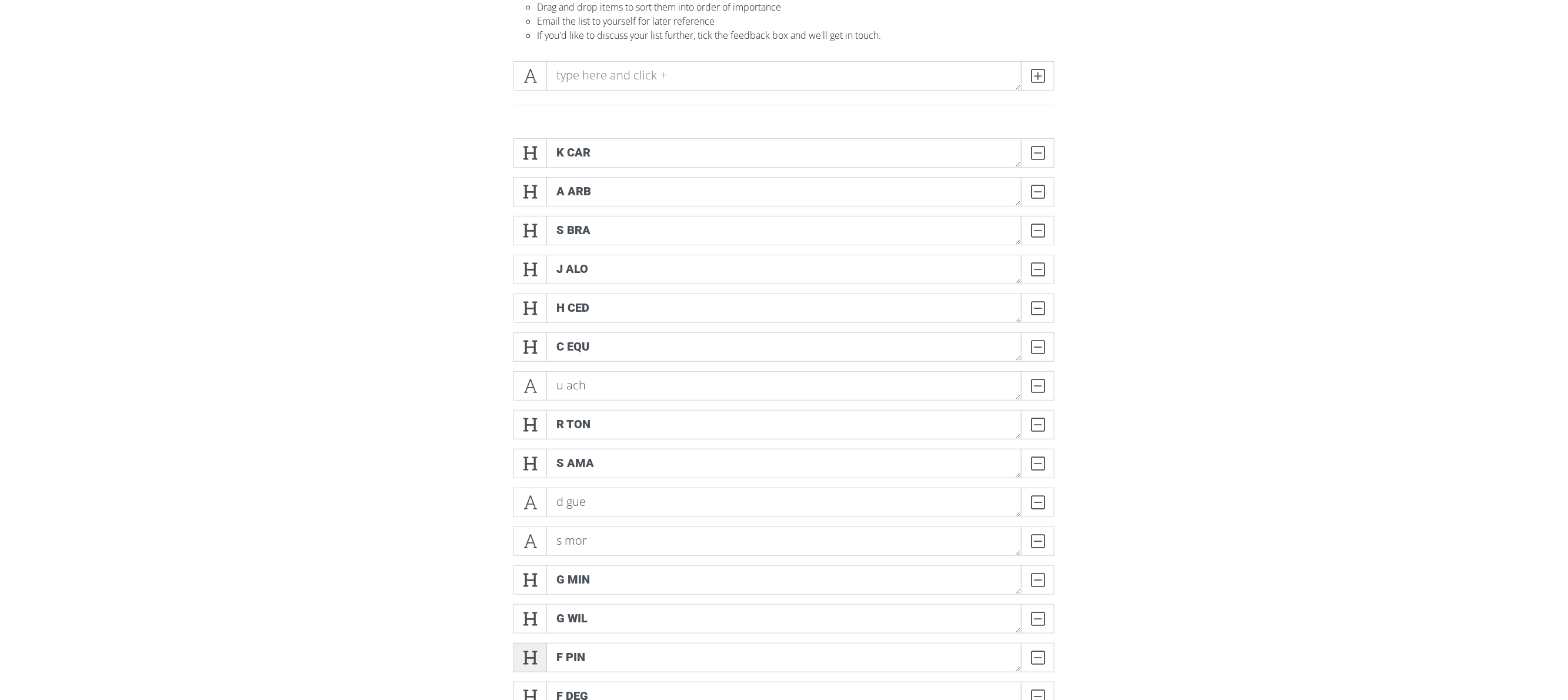 click at bounding box center (530, 658) 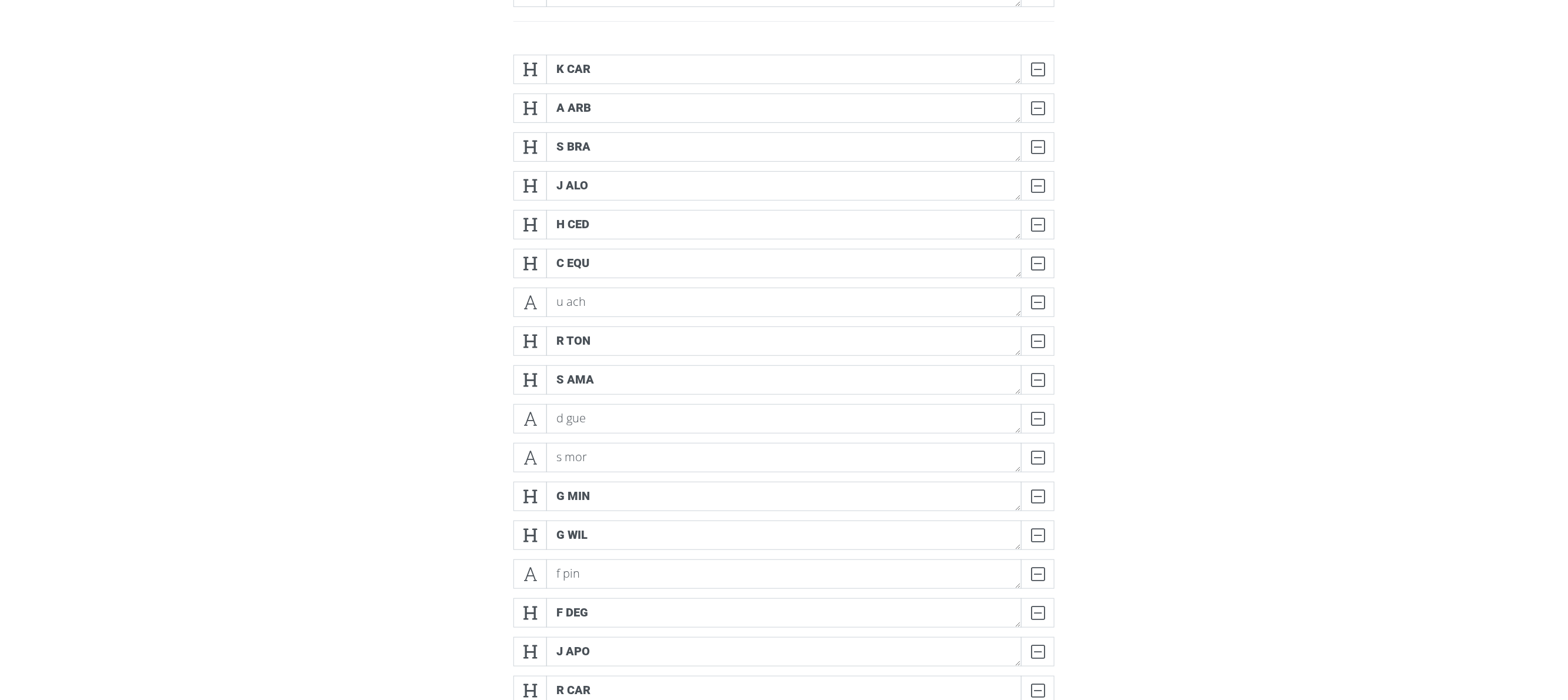 scroll, scrollTop: 235, scrollLeft: 0, axis: vertical 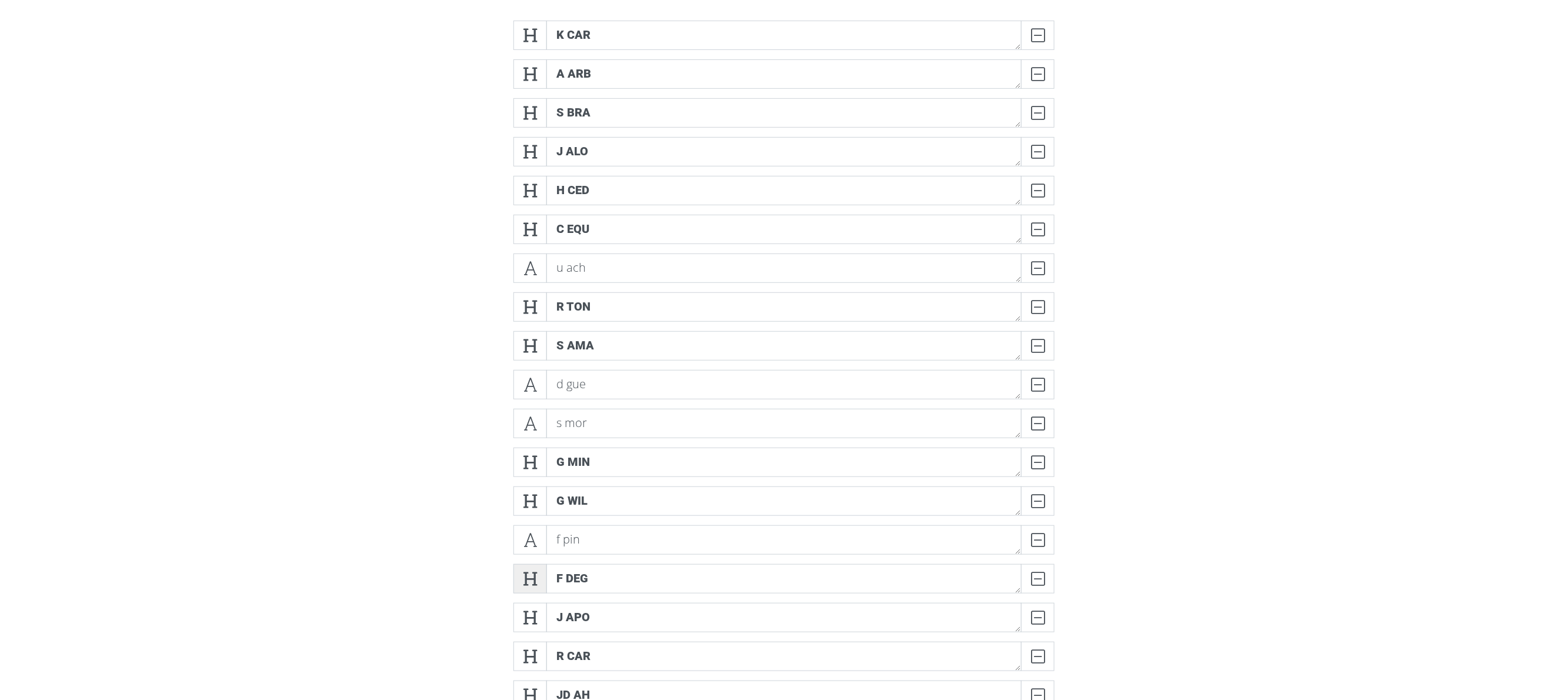 click at bounding box center [530, 579] 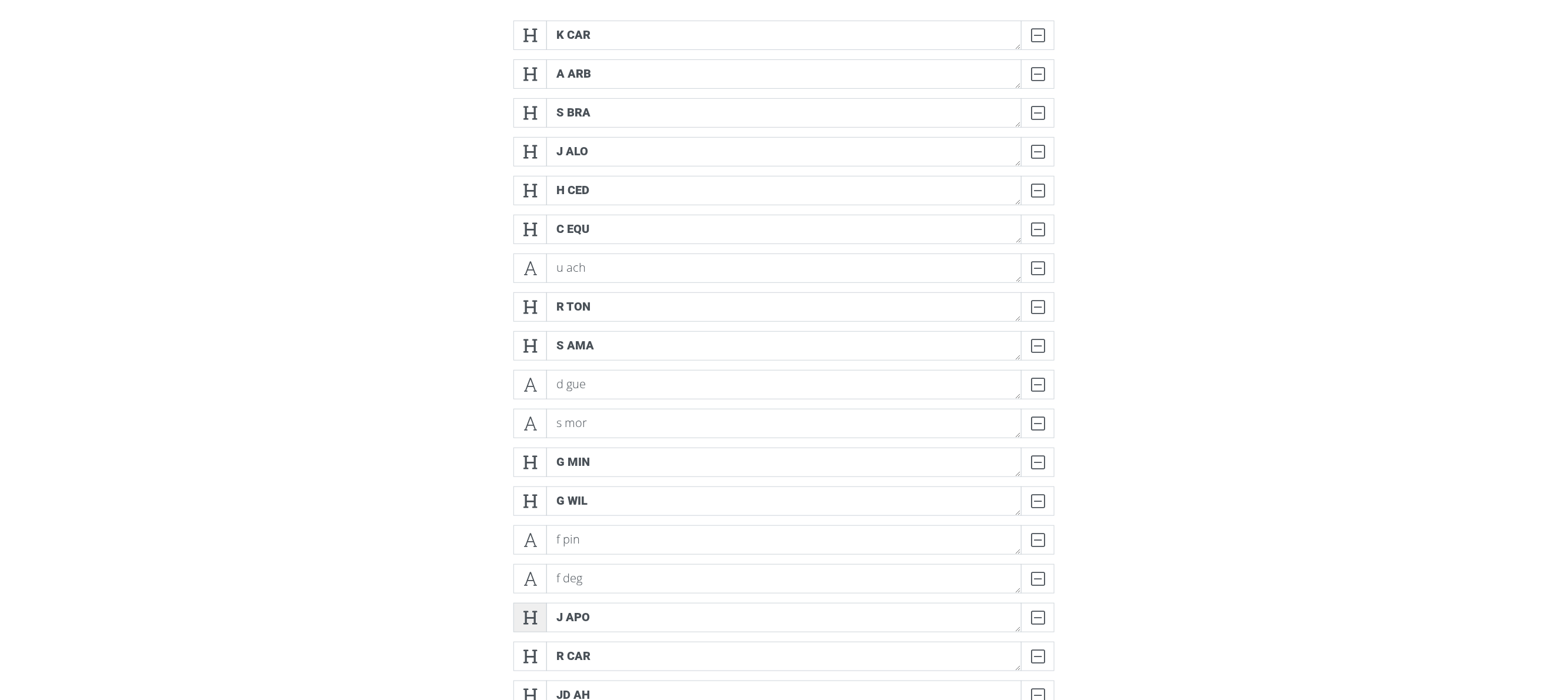 click at bounding box center [530, 618] 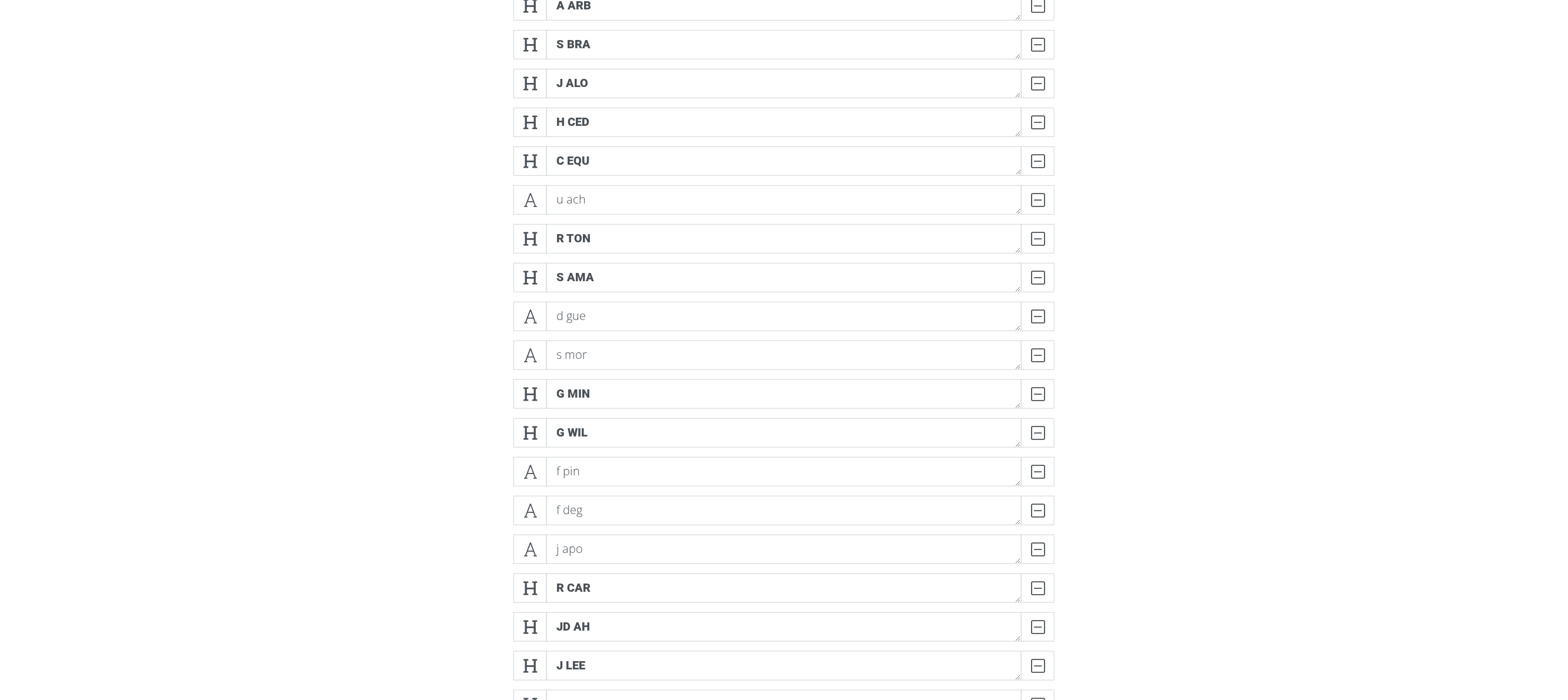 scroll, scrollTop: 353, scrollLeft: 0, axis: vertical 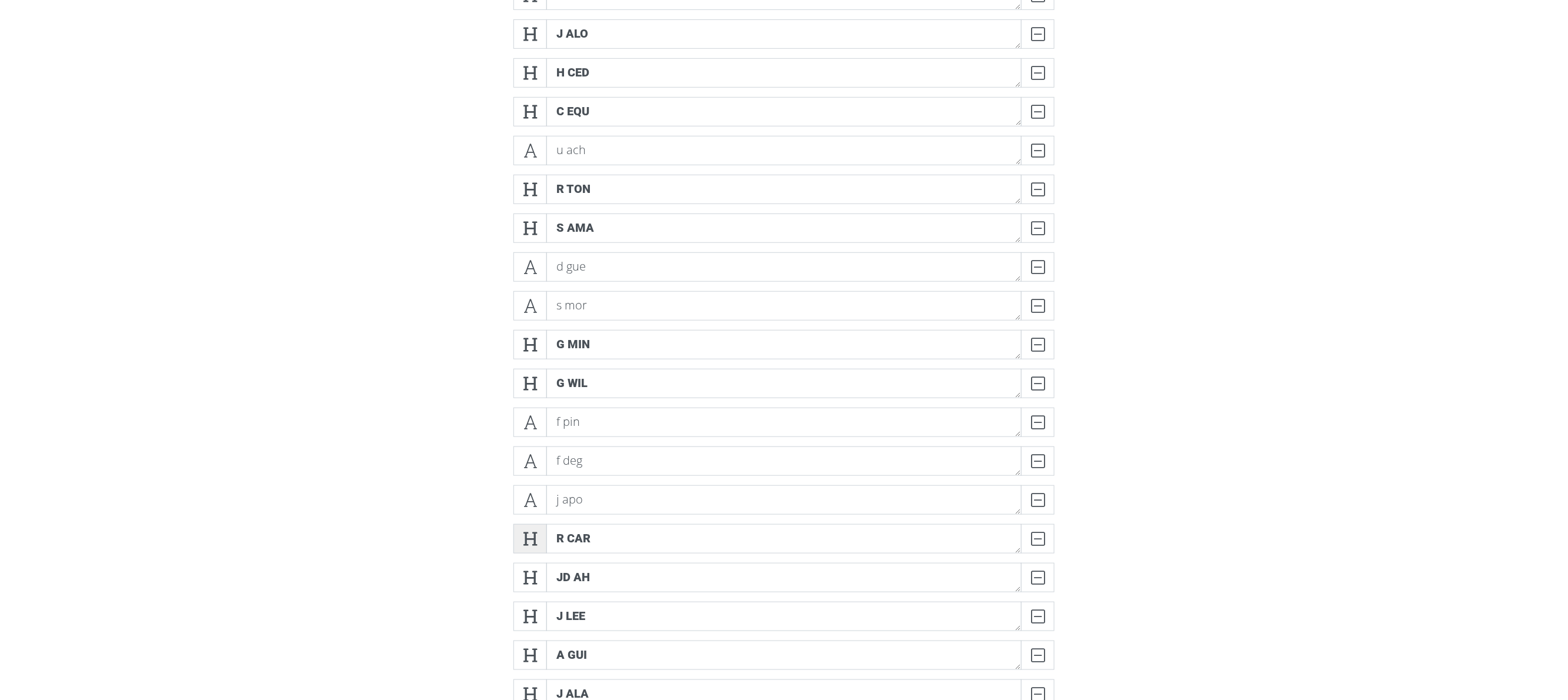 click at bounding box center [530, 539] 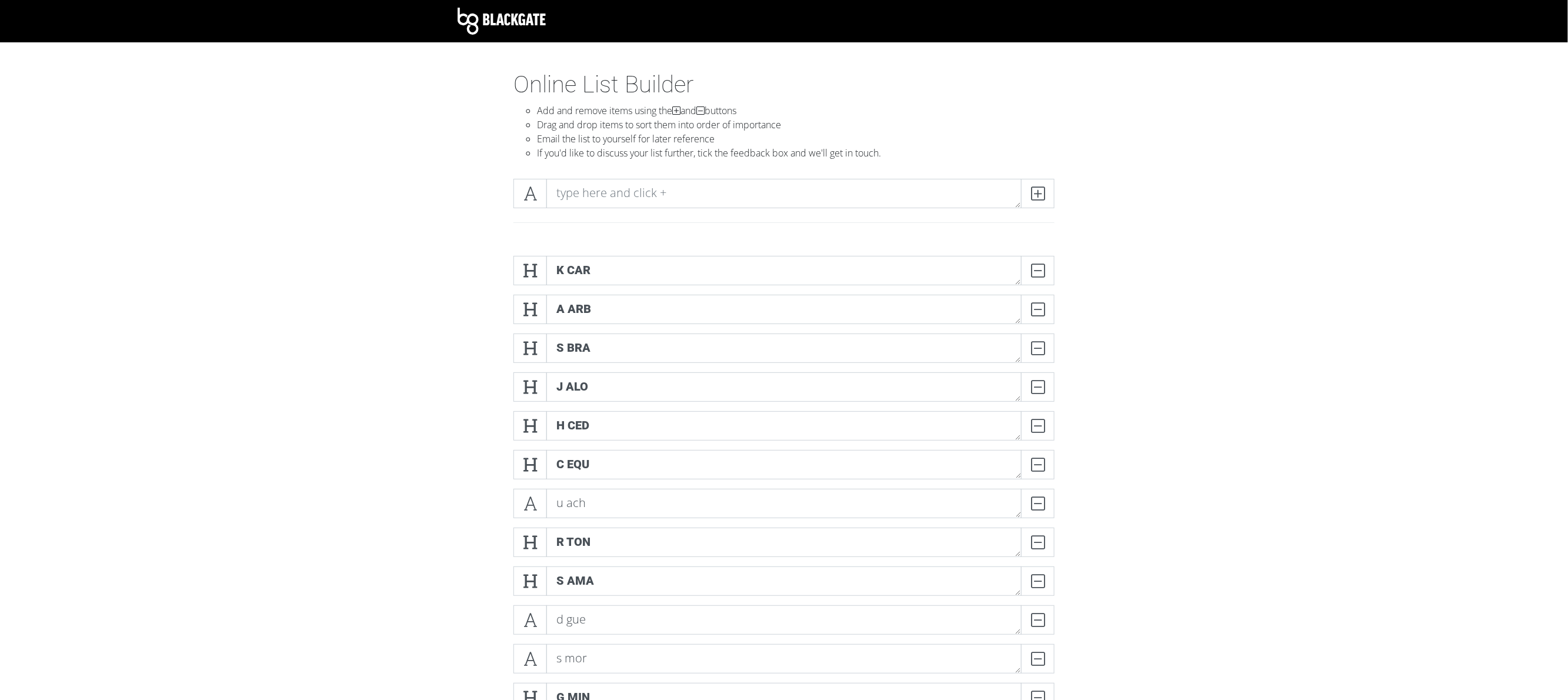 scroll, scrollTop: 118, scrollLeft: 0, axis: vertical 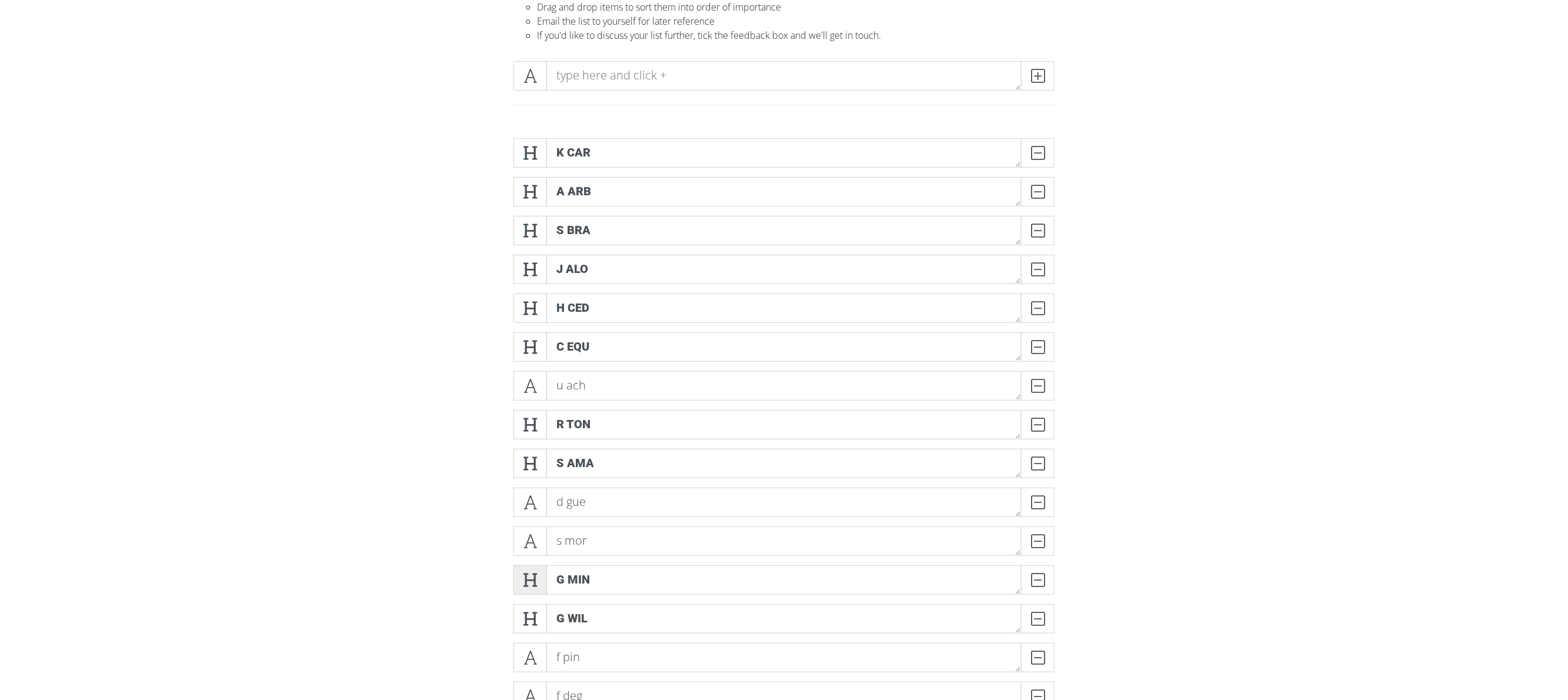 click at bounding box center [530, 580] 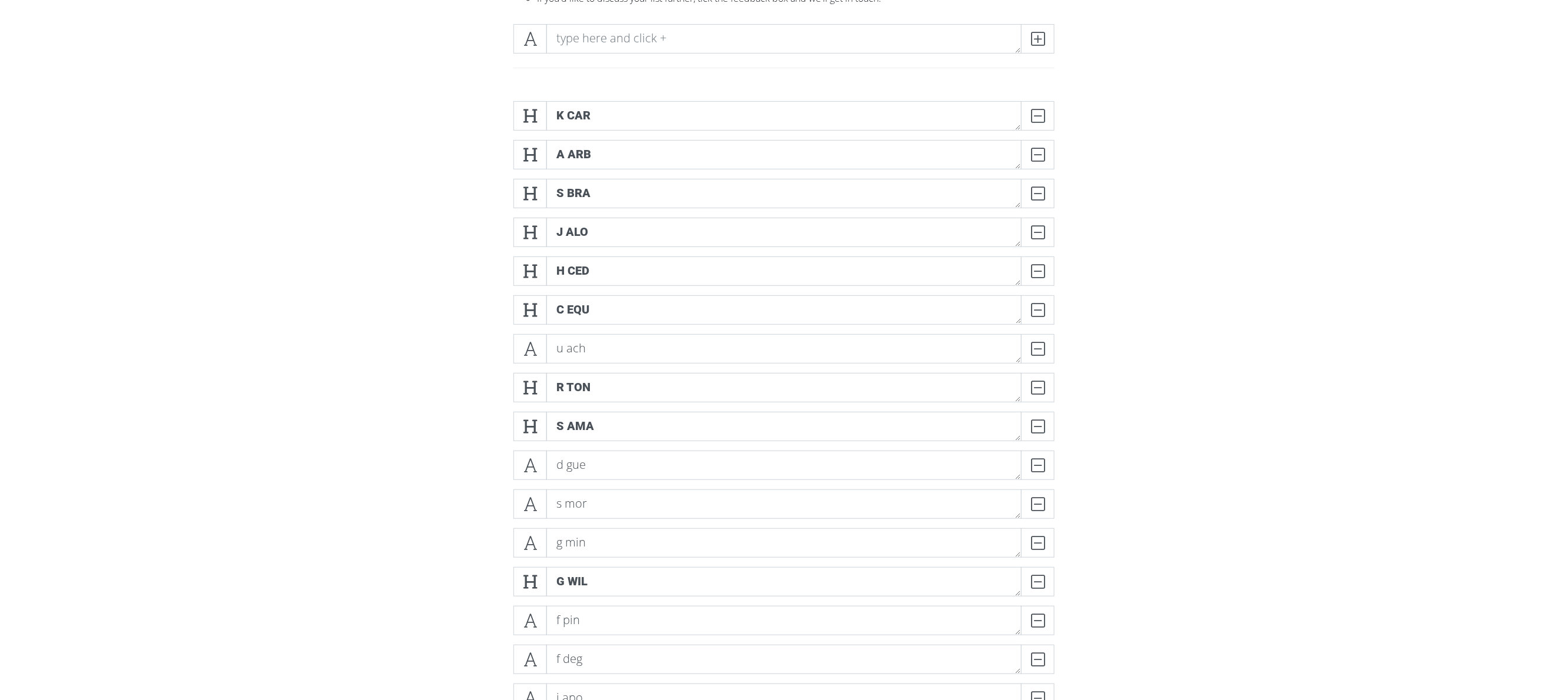 scroll, scrollTop: 235, scrollLeft: 0, axis: vertical 